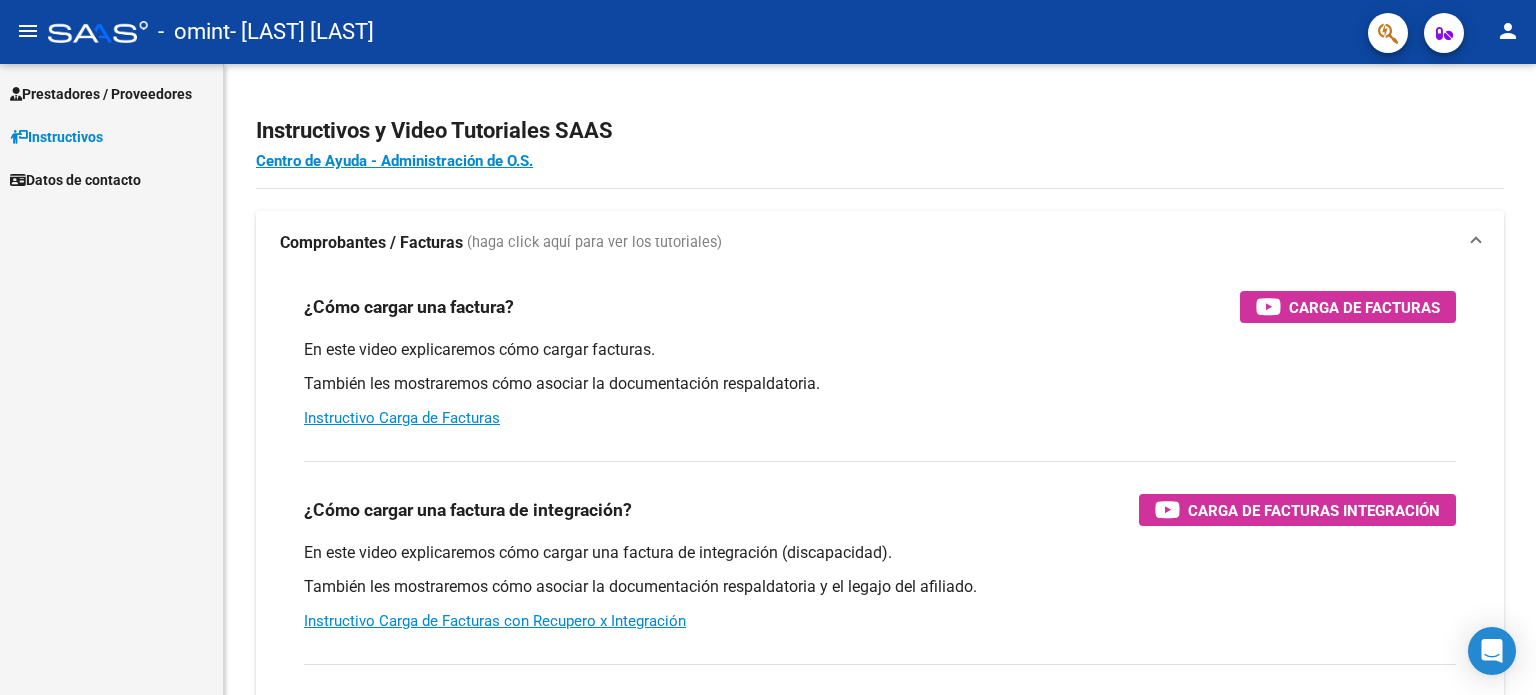 scroll, scrollTop: 0, scrollLeft: 0, axis: both 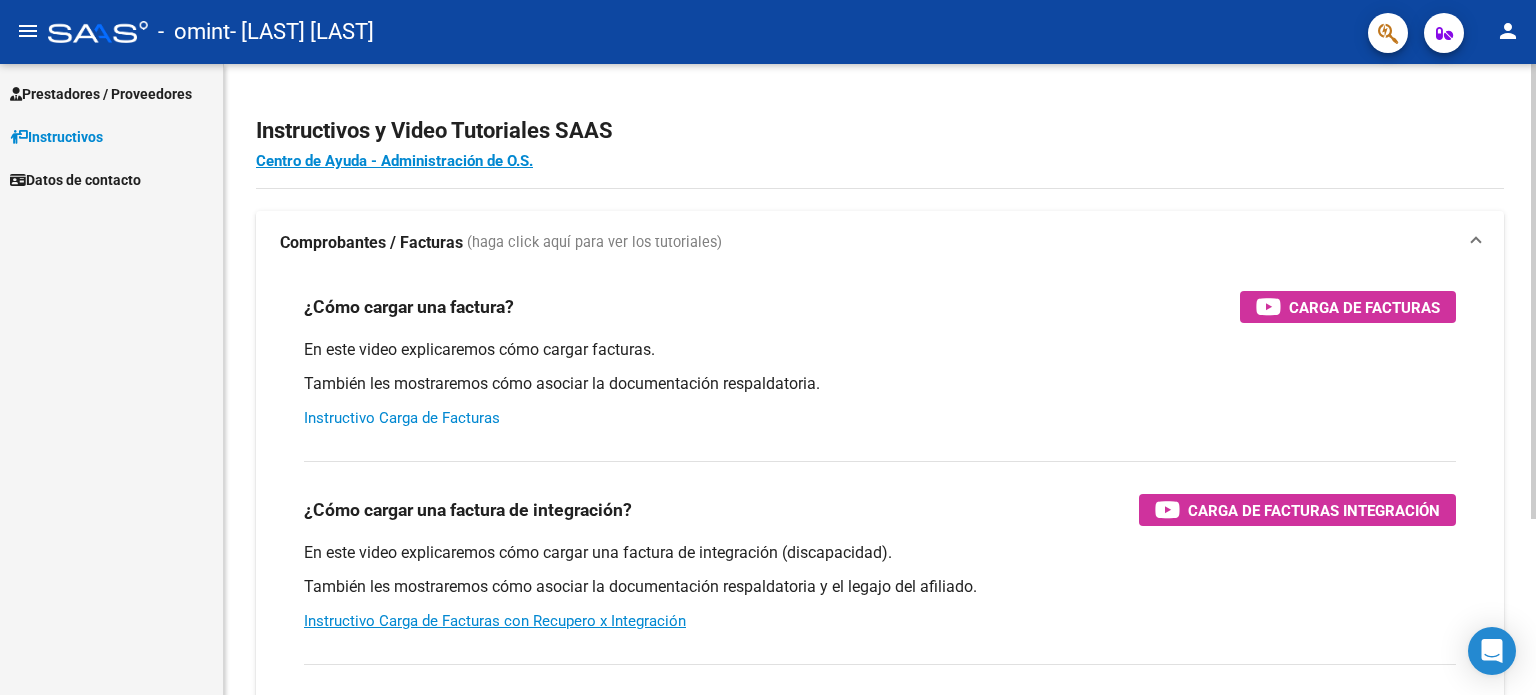 click on "Instructivo Carga de Facturas" at bounding box center (402, 418) 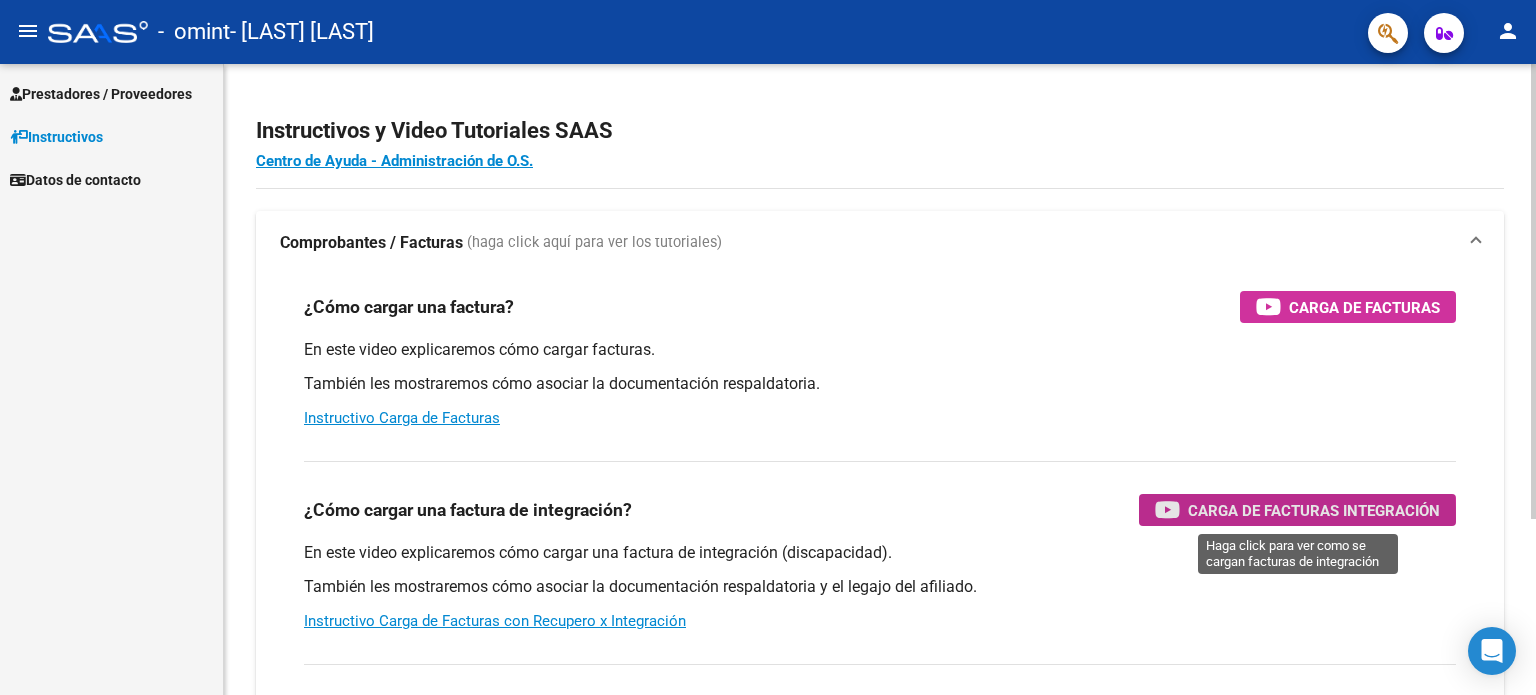 click on "Carga de Facturas Integración" at bounding box center [1314, 510] 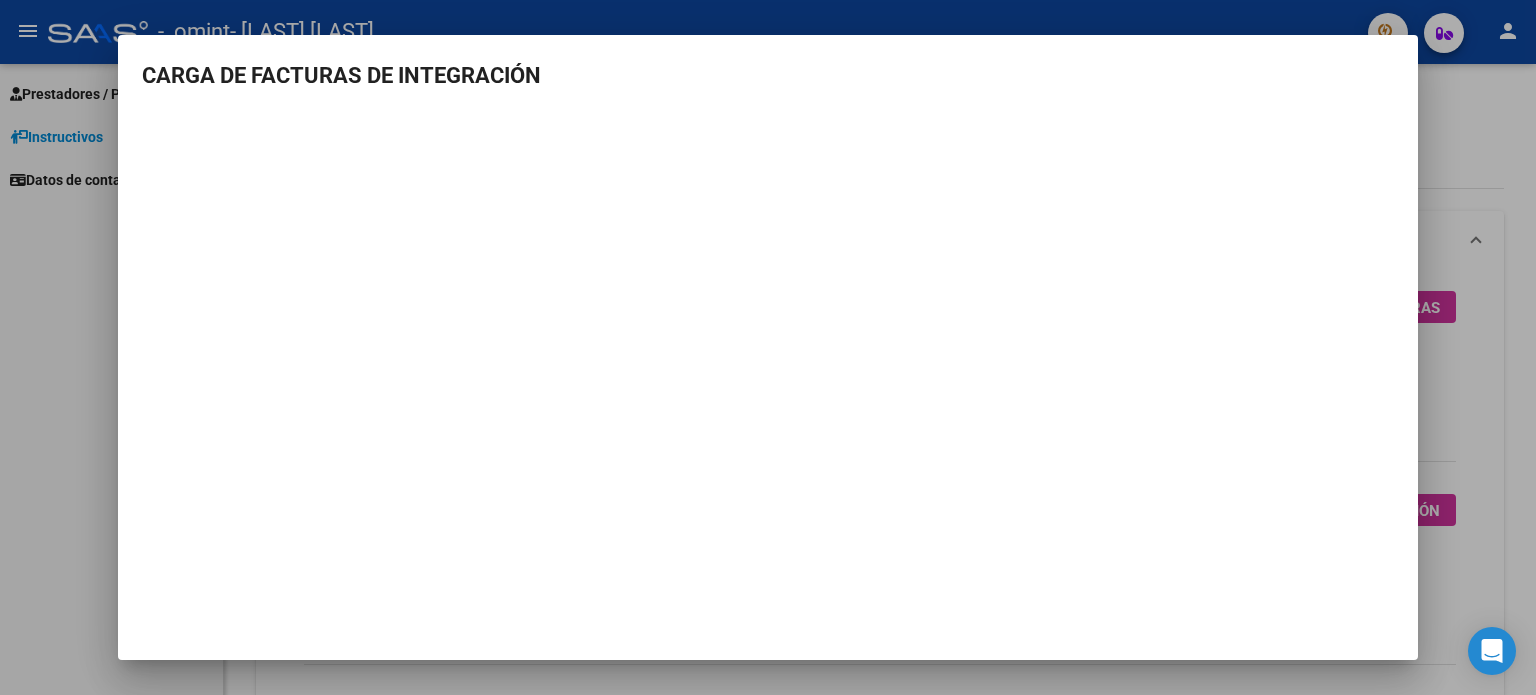 click at bounding box center (768, 347) 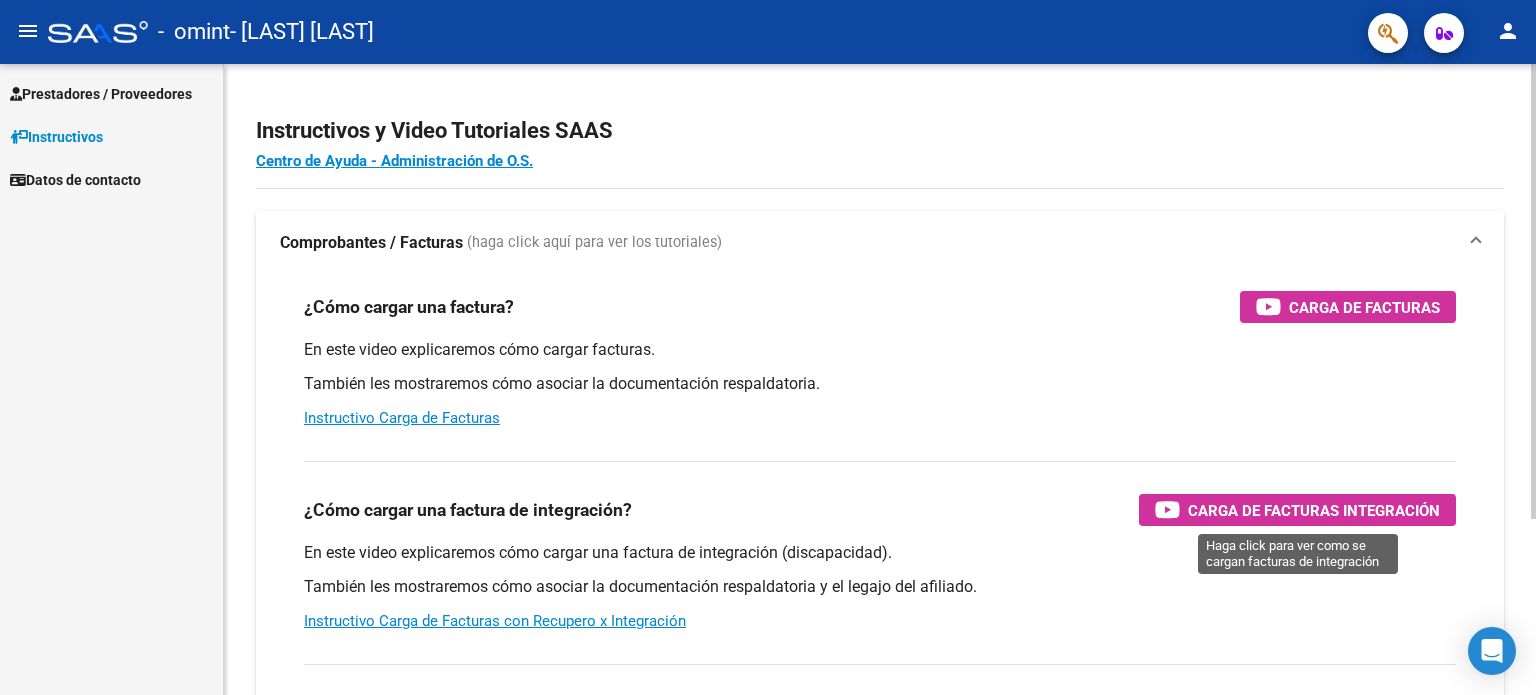 click on "Carga de Facturas Integración" at bounding box center [1314, 510] 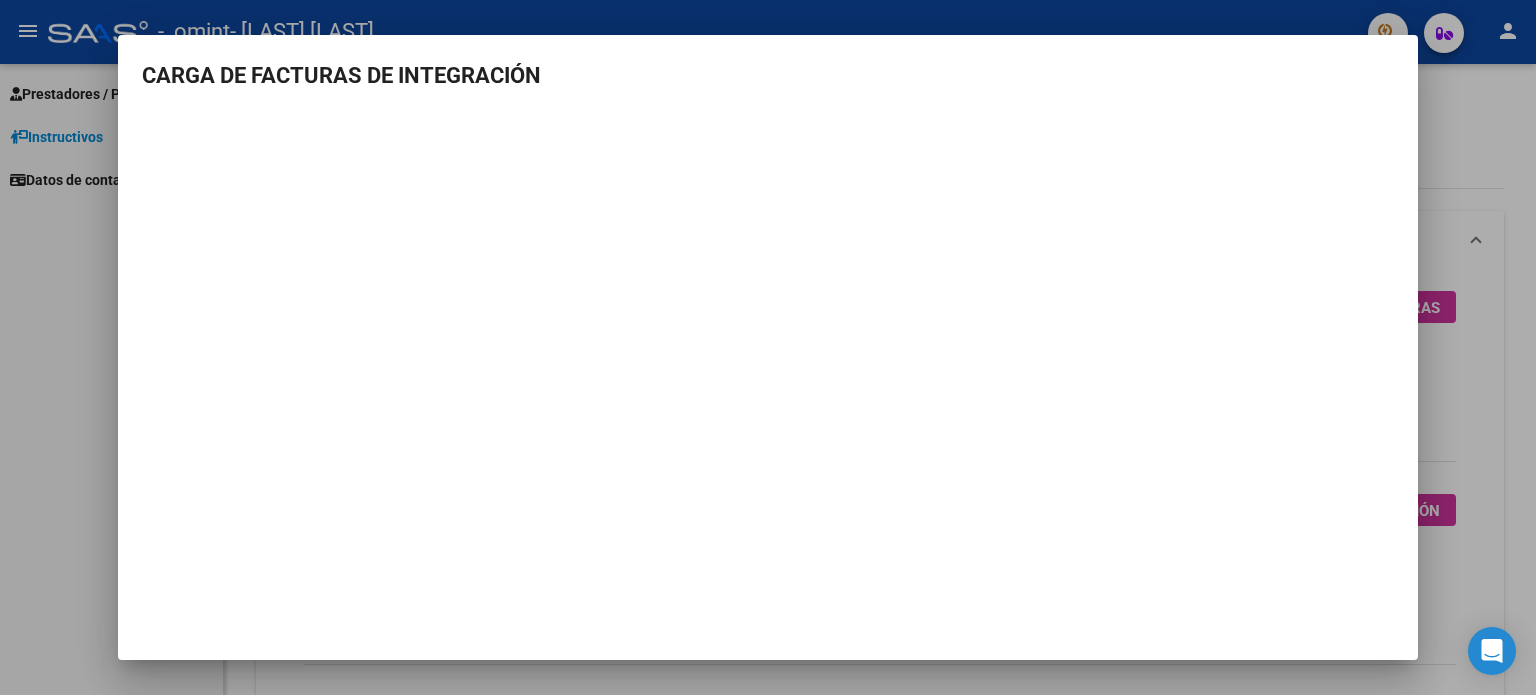 click at bounding box center (768, 347) 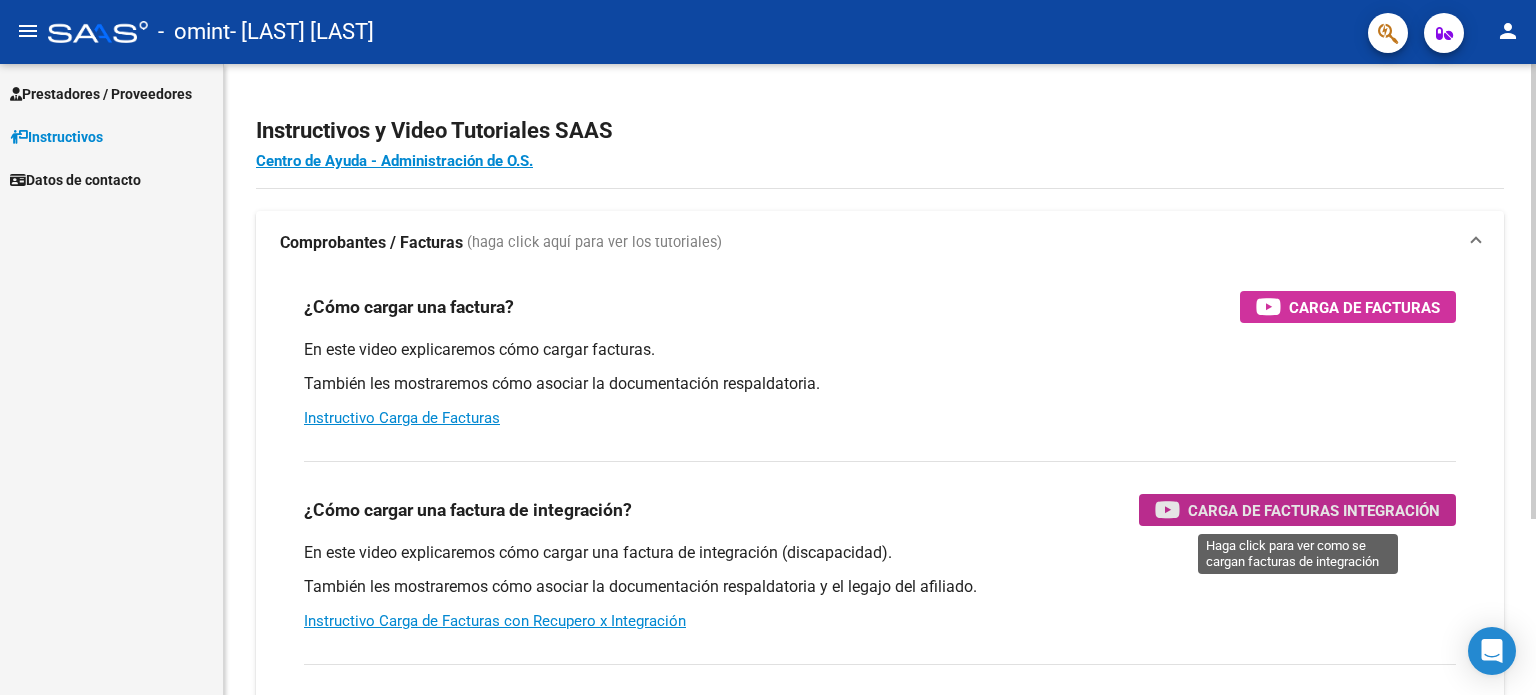 click on "Carga de Facturas Integración" at bounding box center (1314, 510) 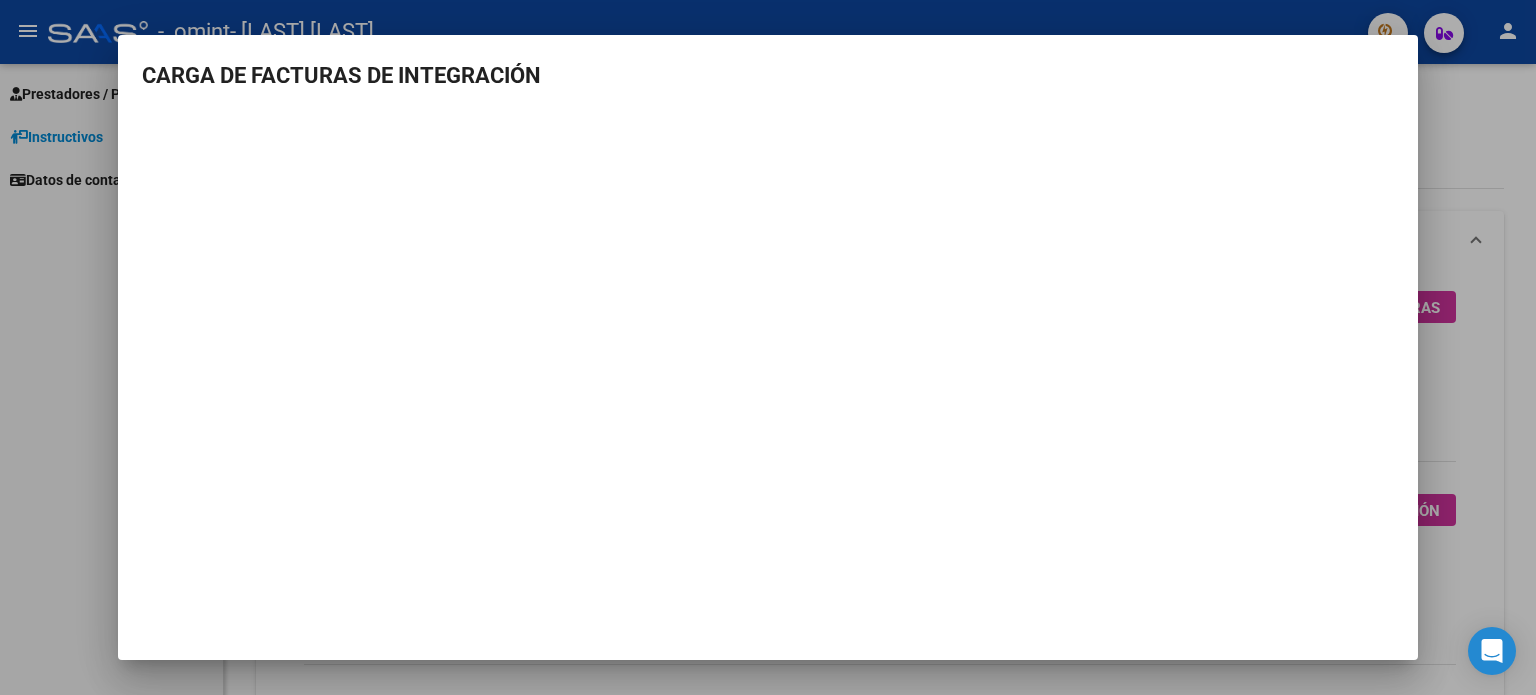 click on "CARGA DE FACTURAS DE INTEGRACIÓN" at bounding box center (768, 75) 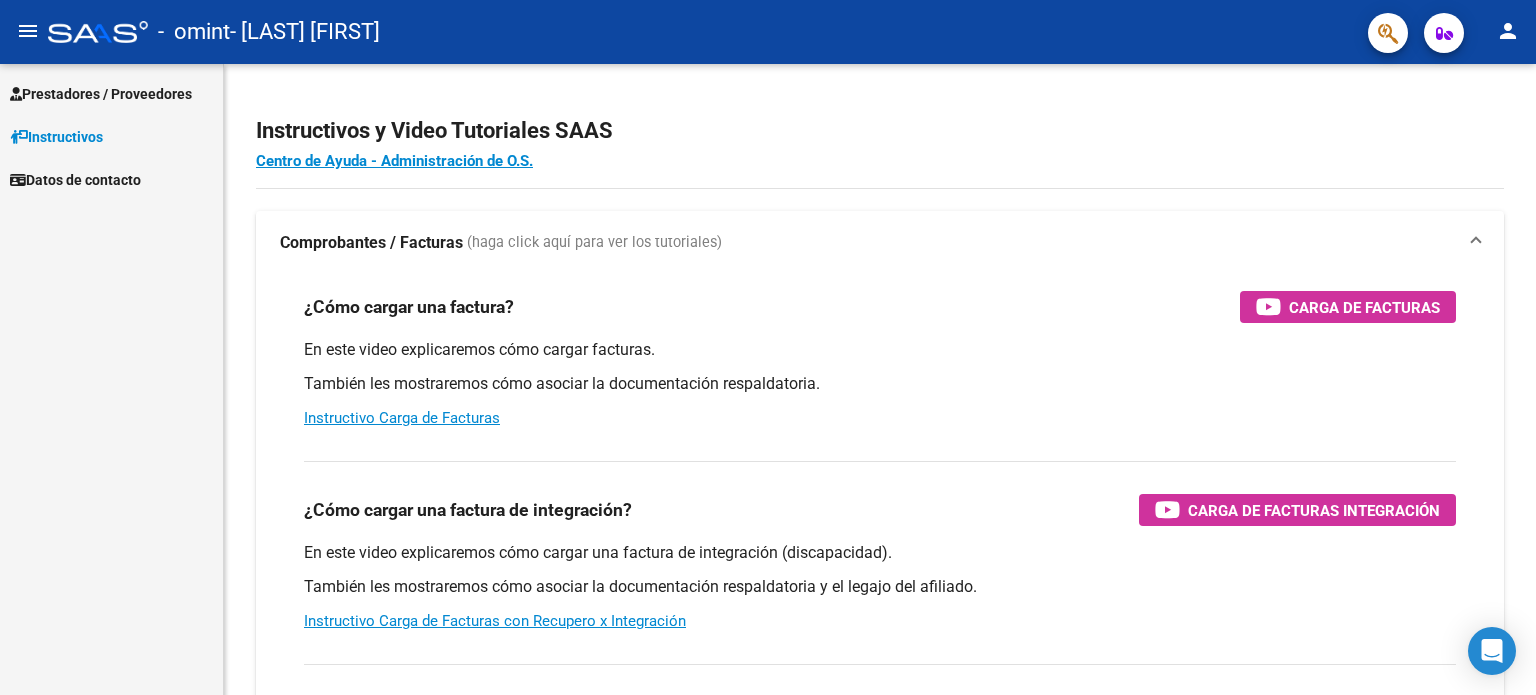scroll, scrollTop: 0, scrollLeft: 0, axis: both 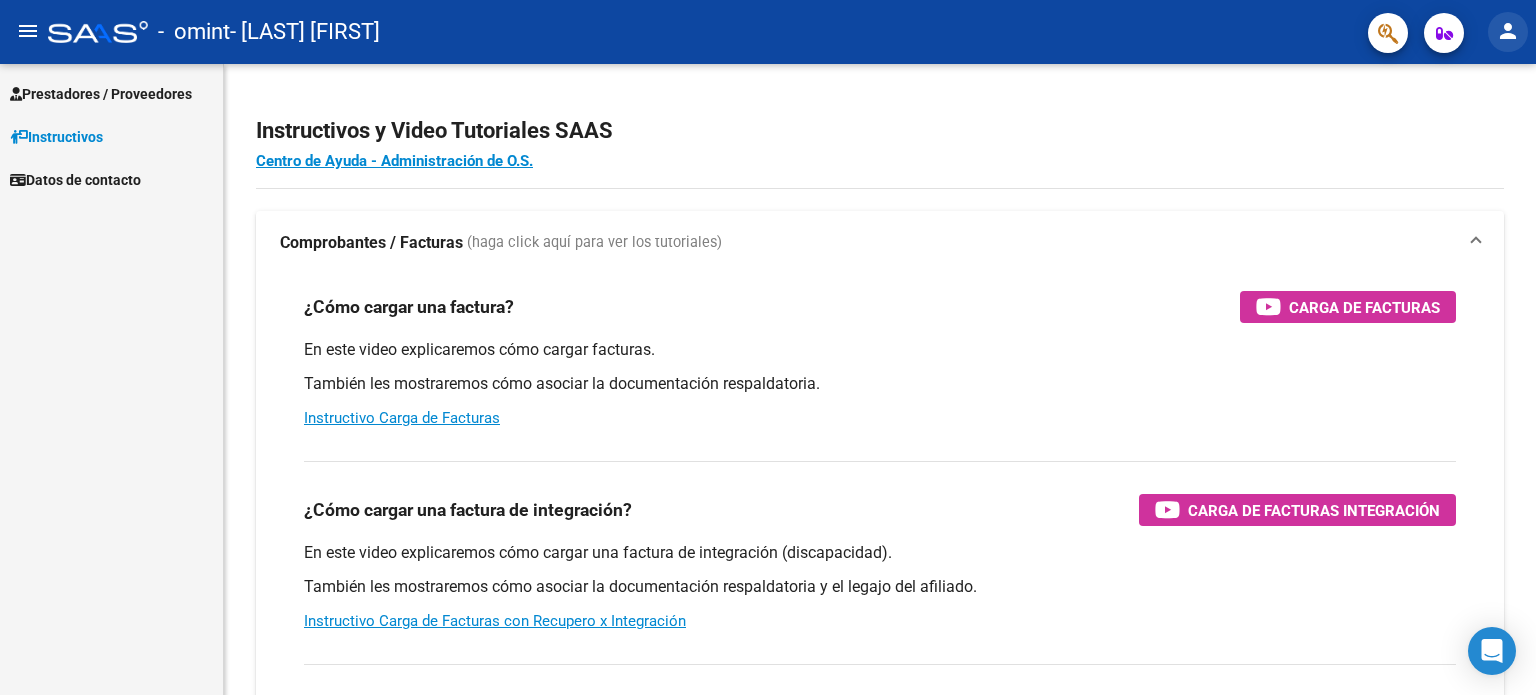 click on "person" 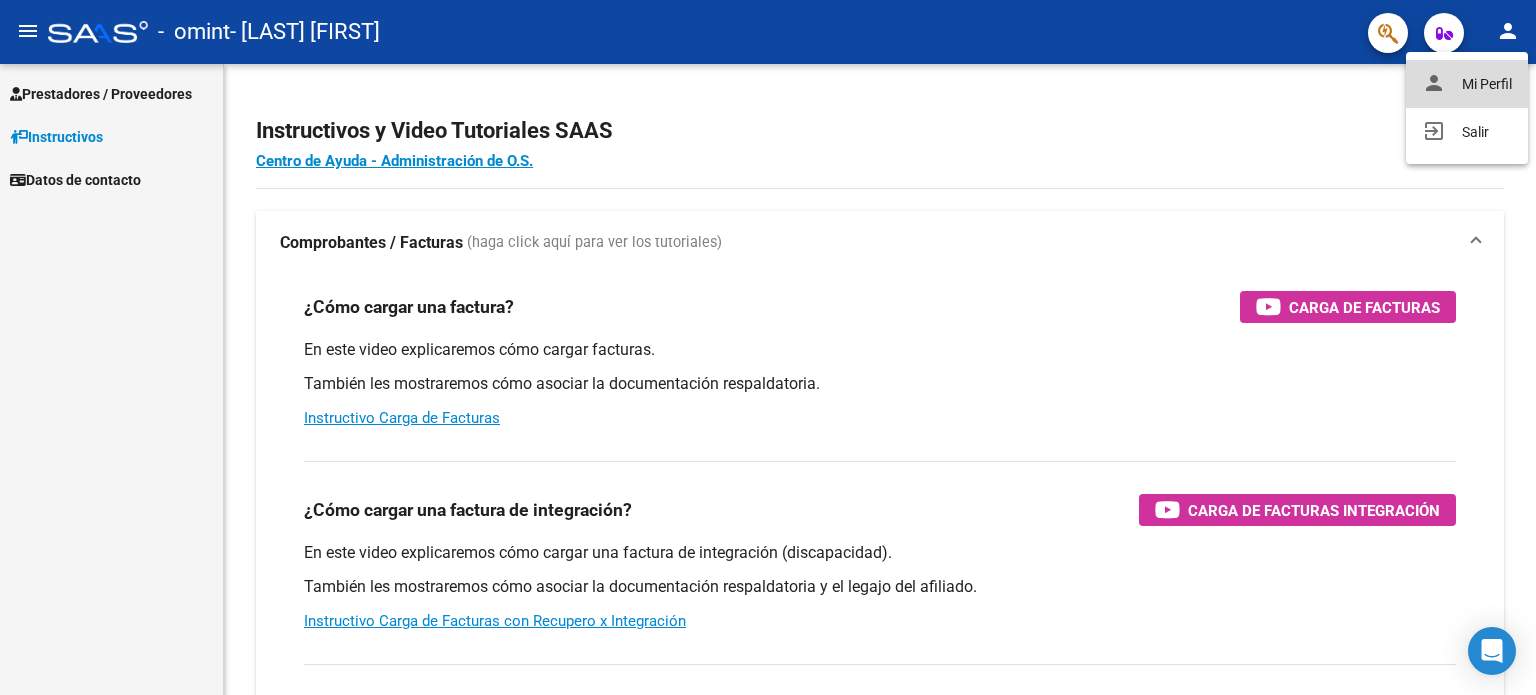 click on "person  Mi Perfil" at bounding box center (1467, 84) 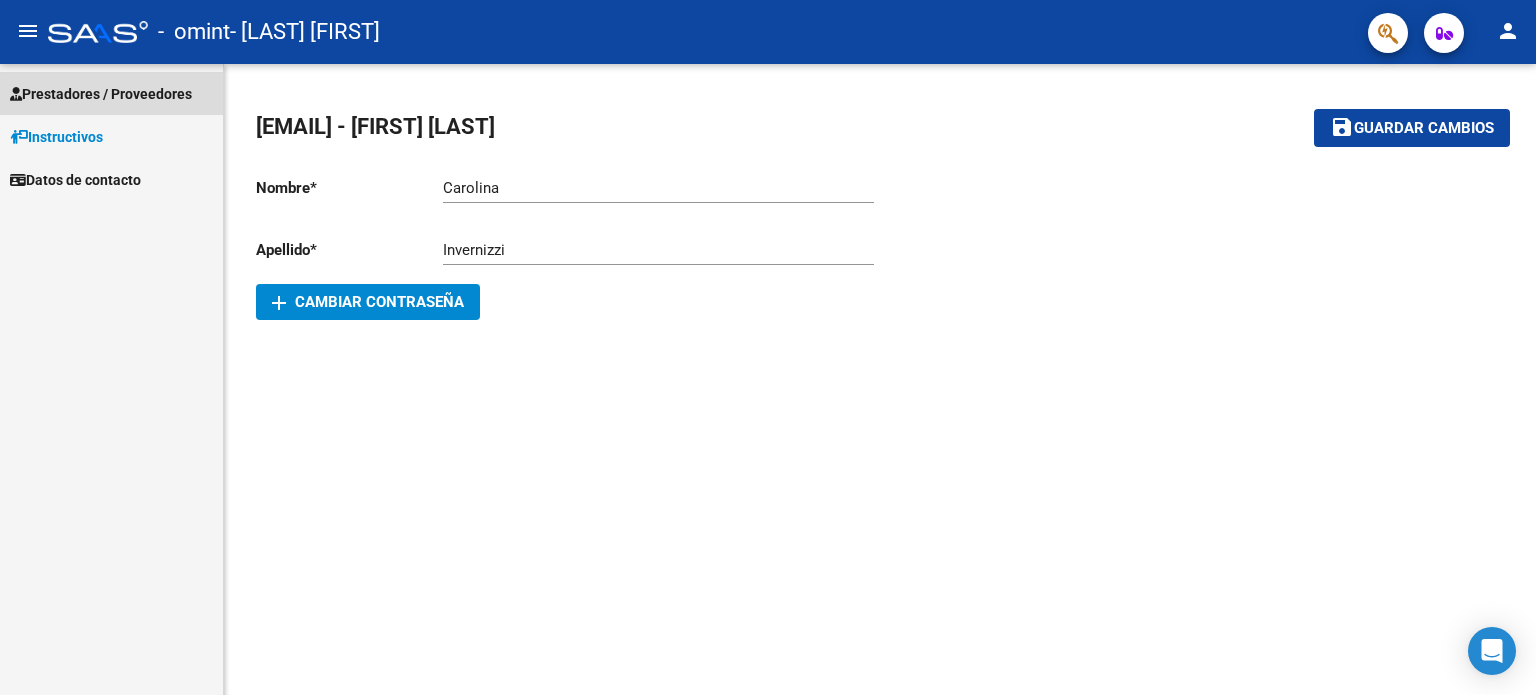 click on "Prestadores / Proveedores" at bounding box center [101, 94] 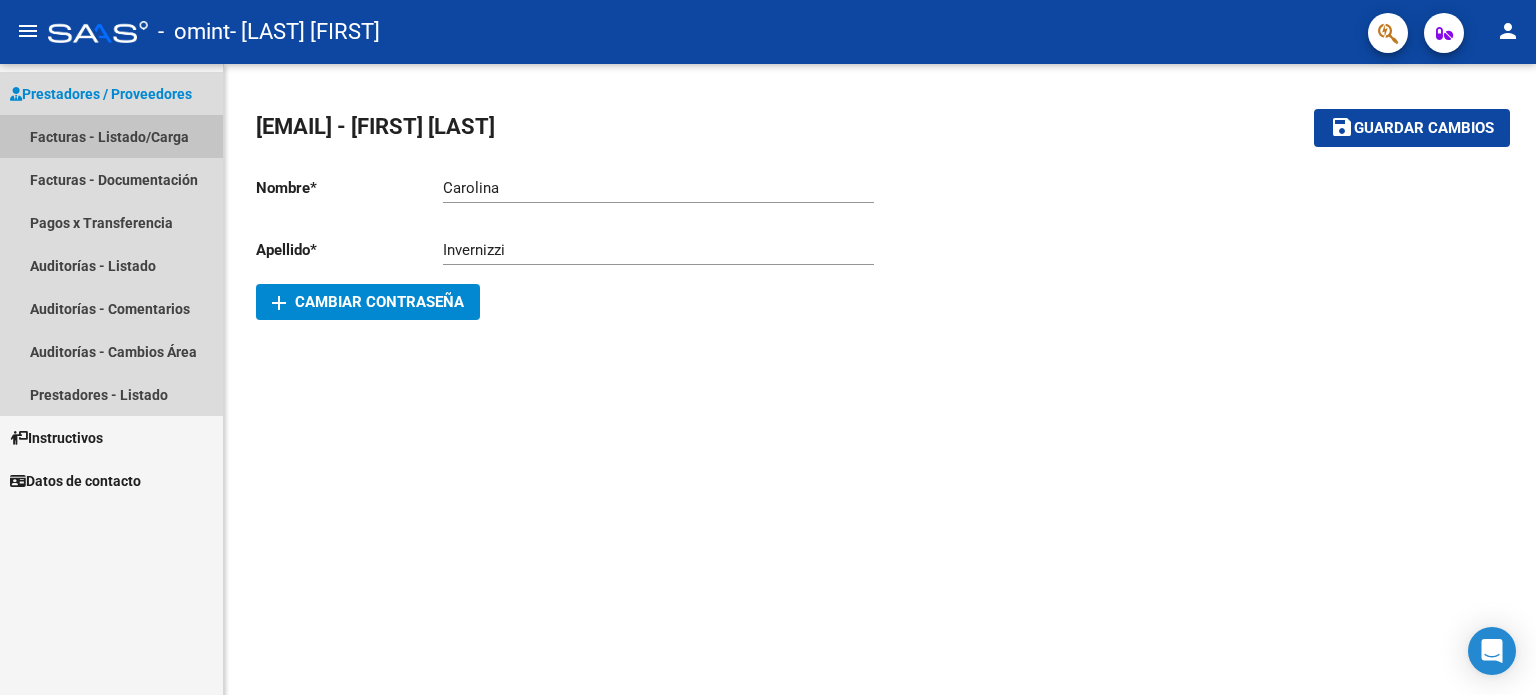 click on "Facturas - Listado/Carga" at bounding box center (111, 136) 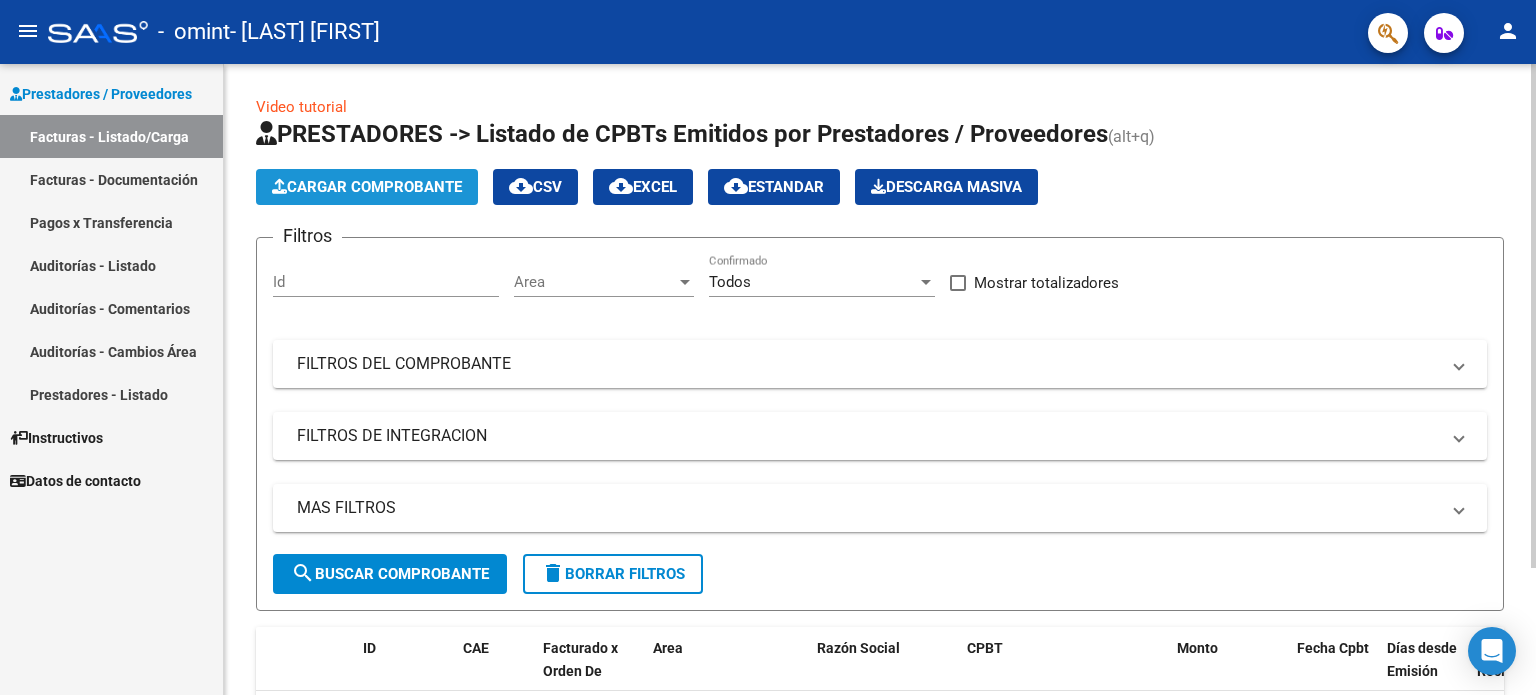 click on "Cargar Comprobante" 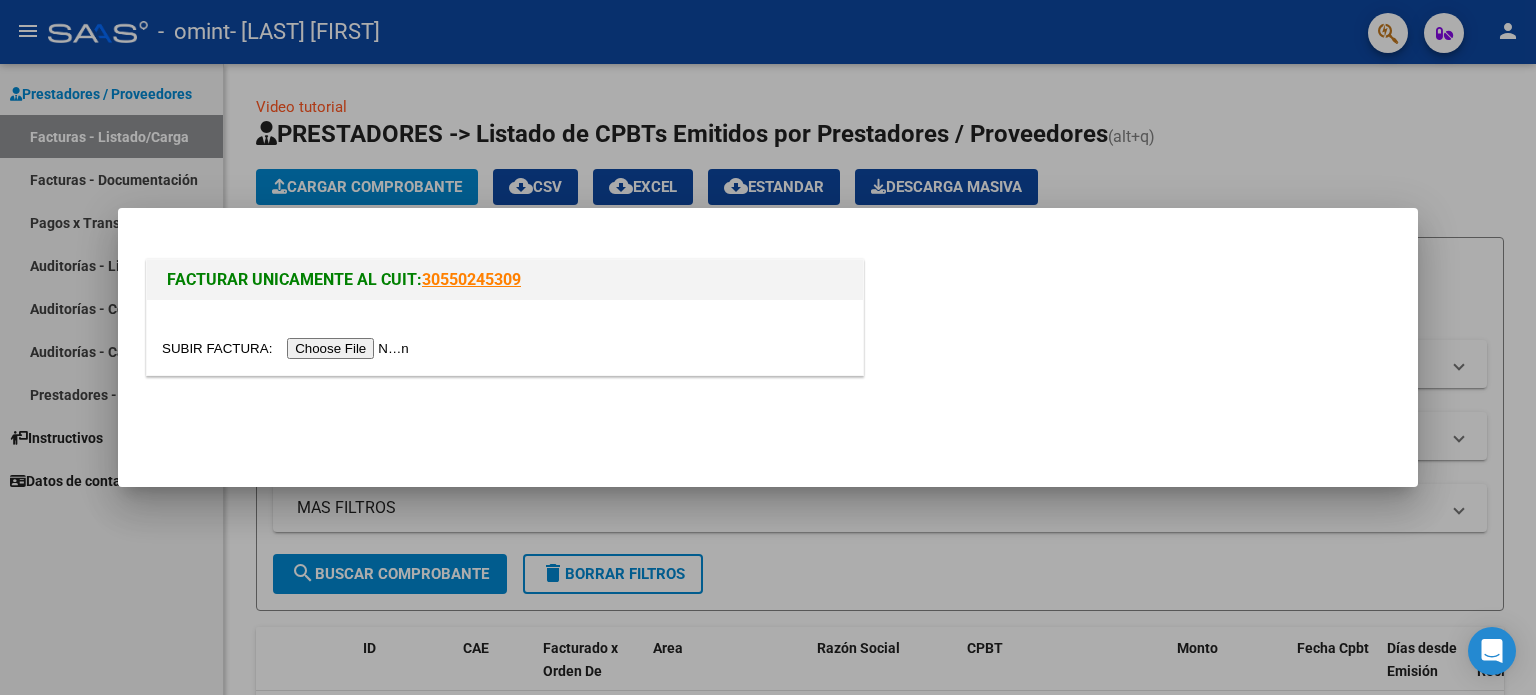 click at bounding box center (288, 348) 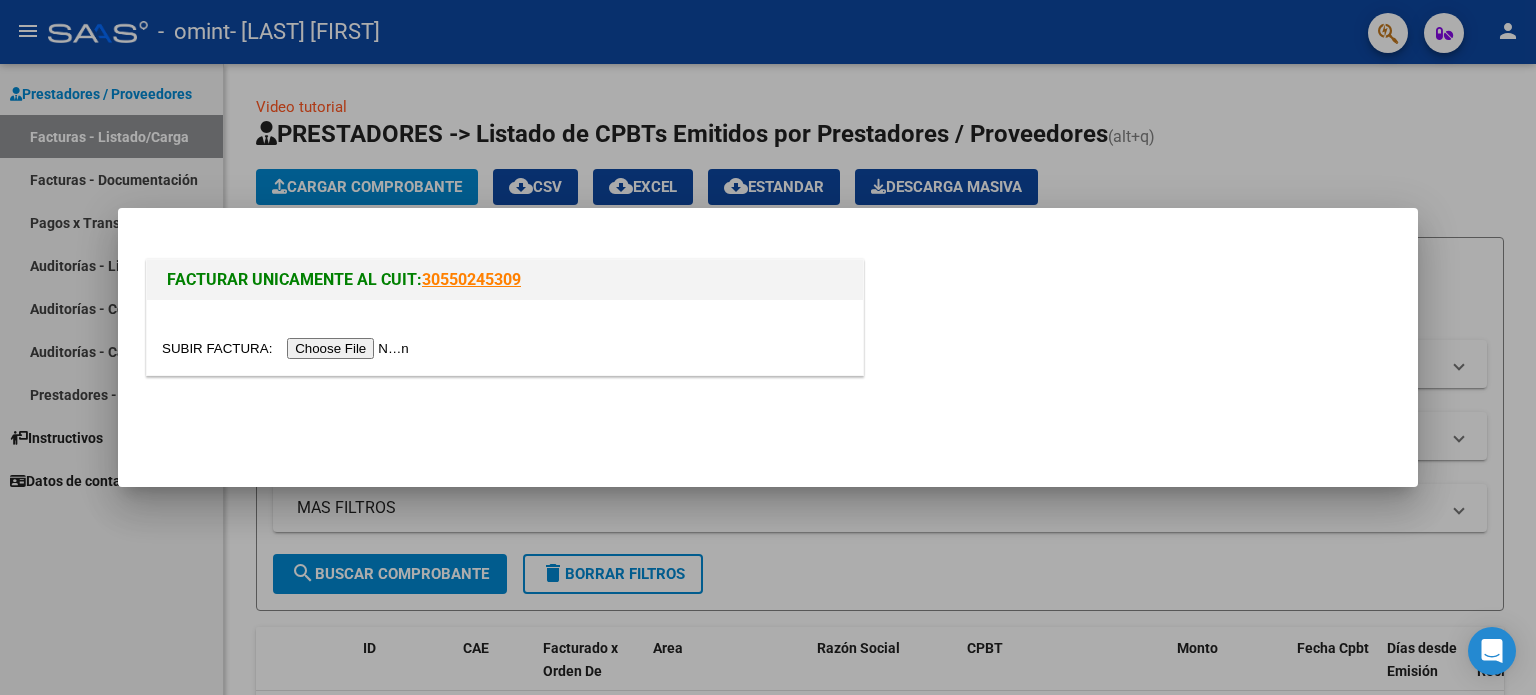 click at bounding box center (288, 348) 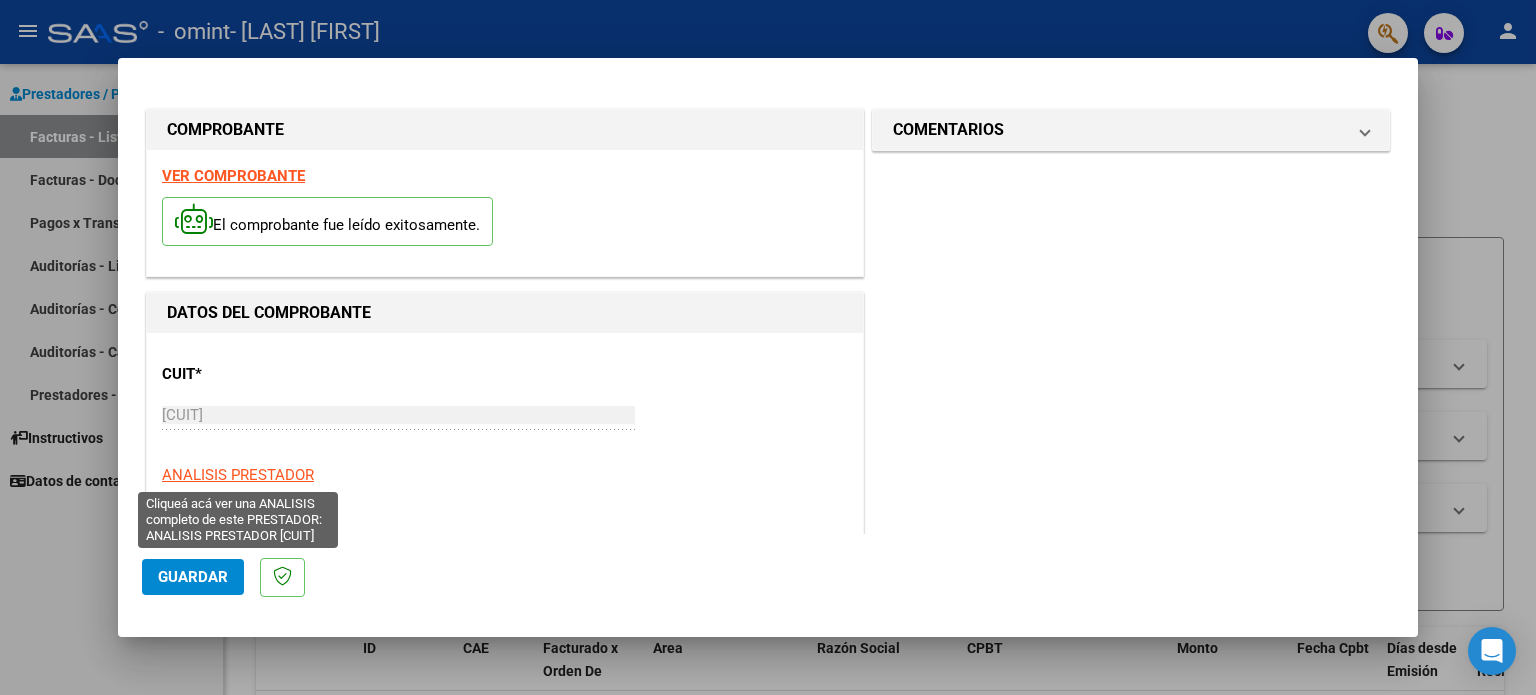 click on "ANALISIS PRESTADOR" at bounding box center [238, 475] 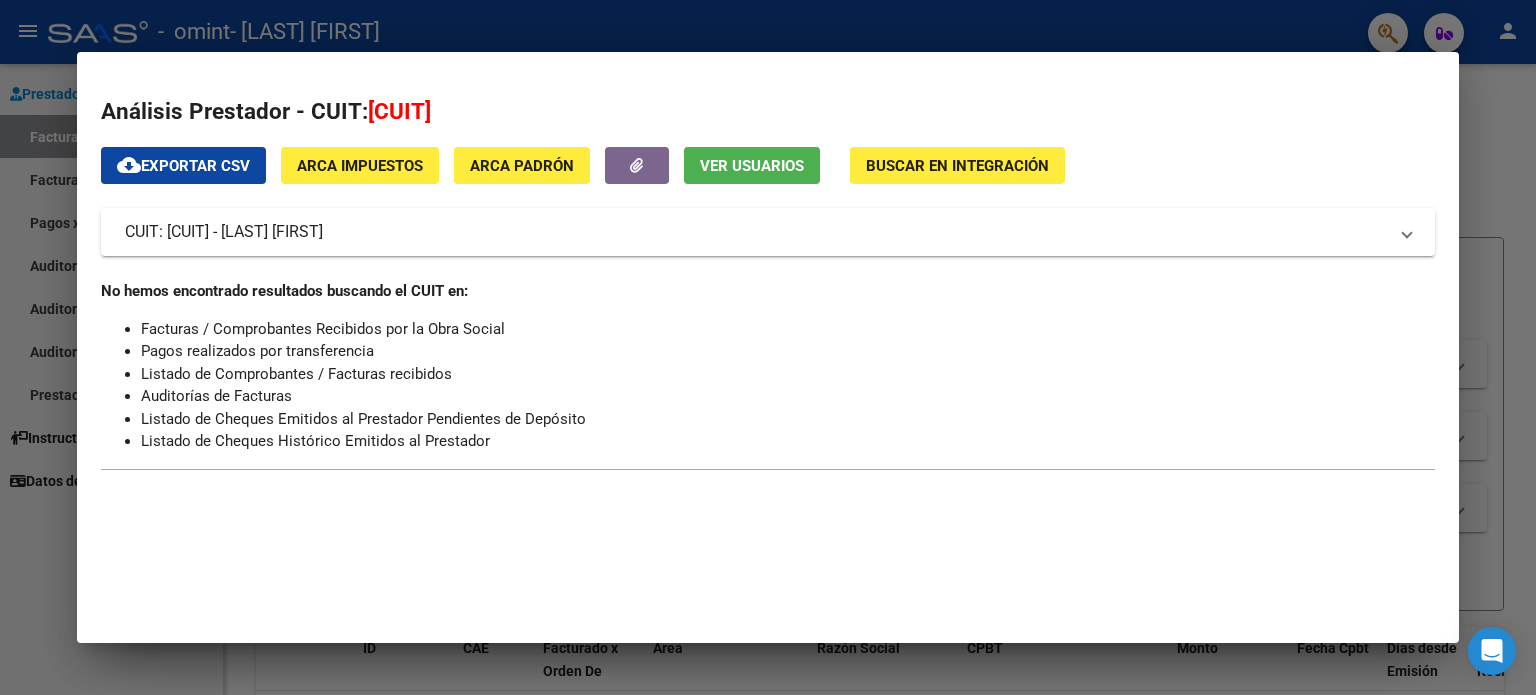 click at bounding box center (768, 347) 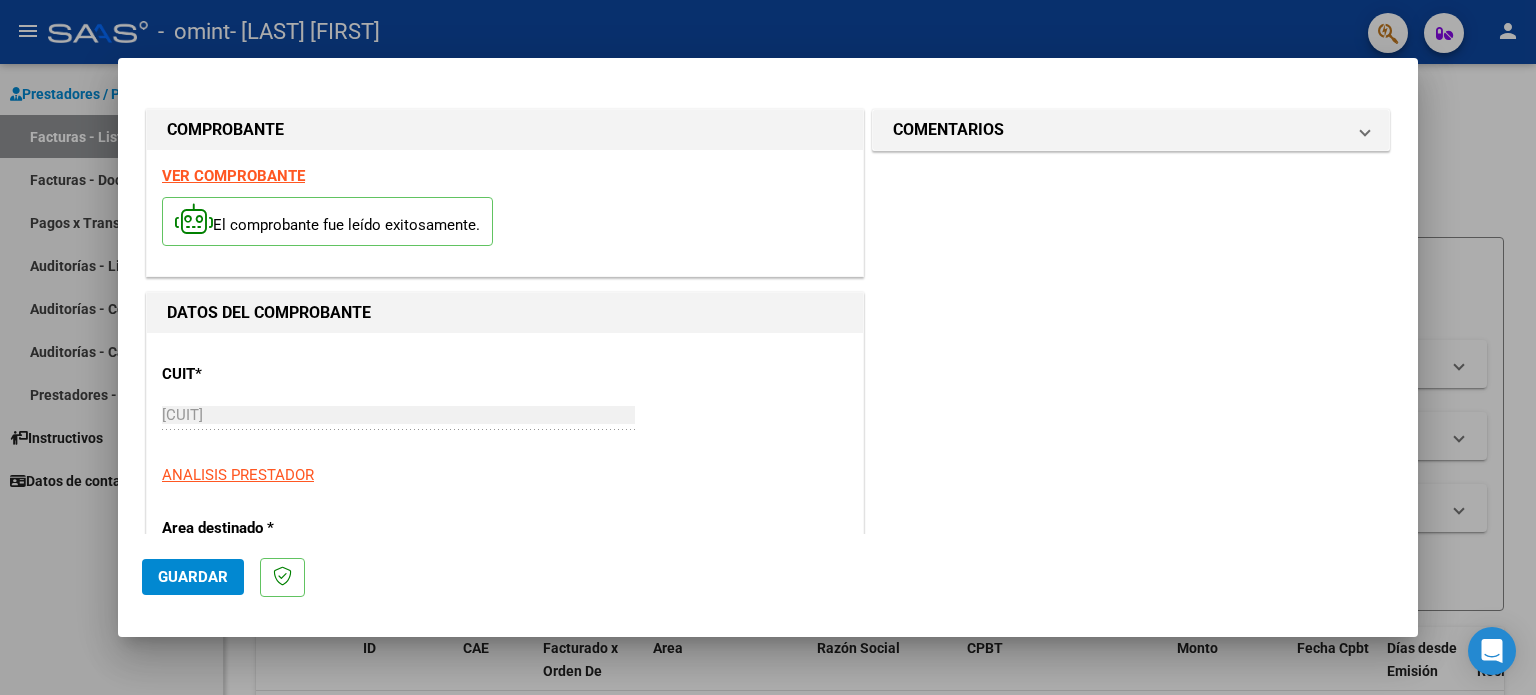 click on "VER COMPROBANTE" at bounding box center (233, 176) 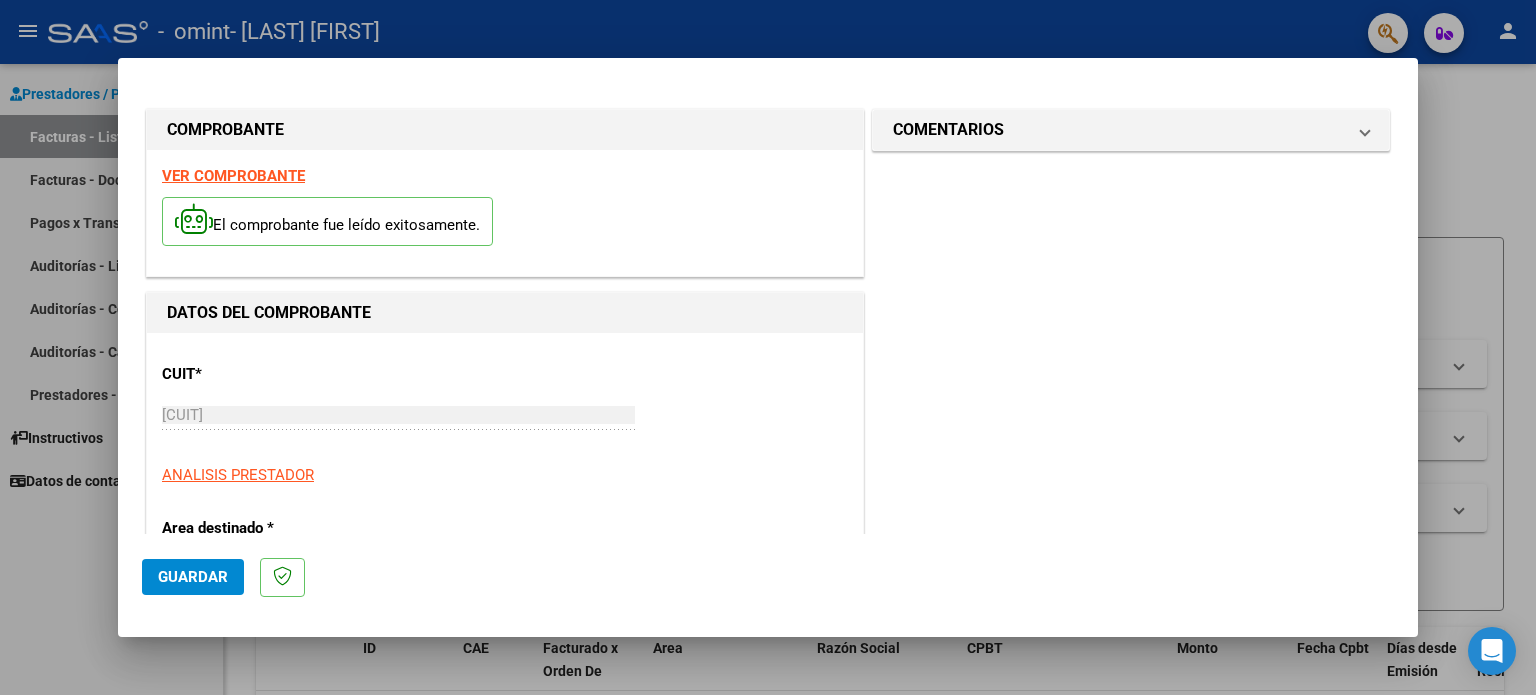 click on "El comprobante fue leído exitosamente." at bounding box center [327, 221] 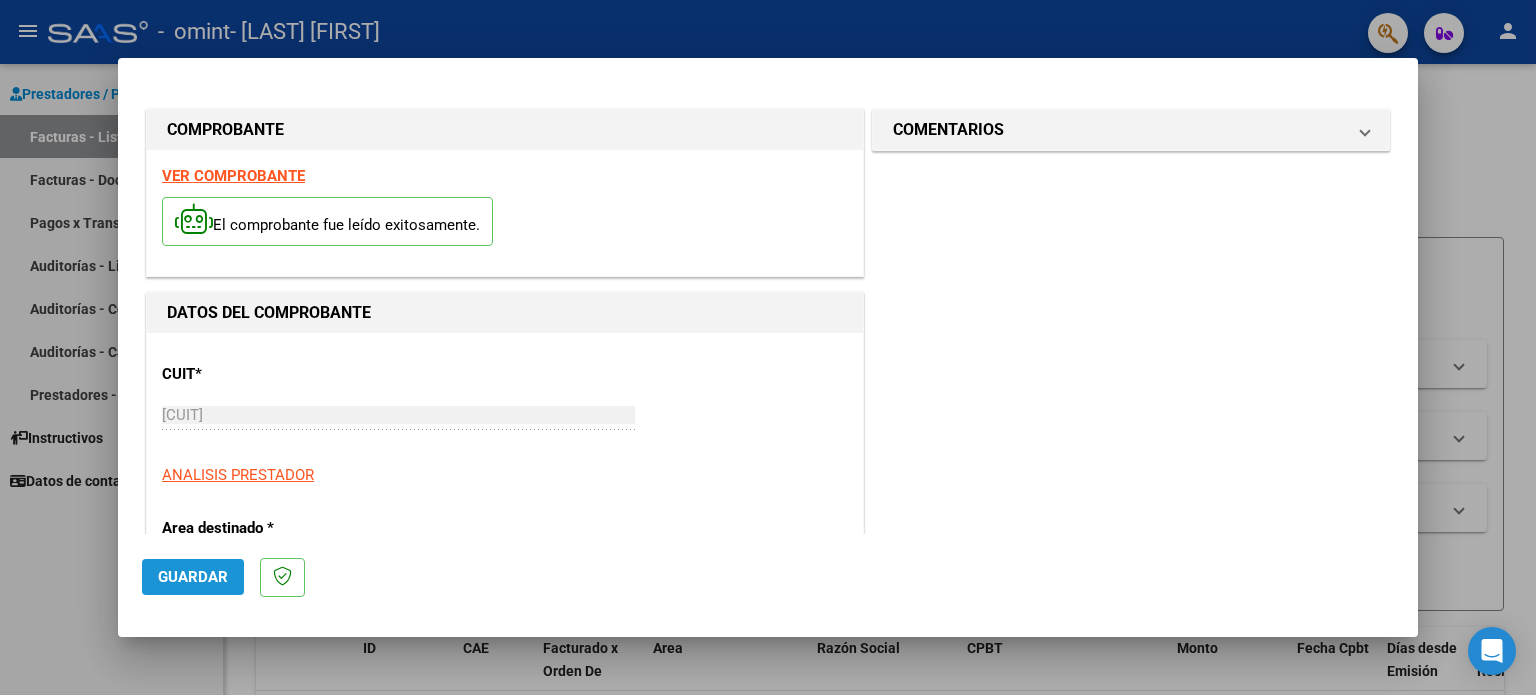 click on "Guardar" 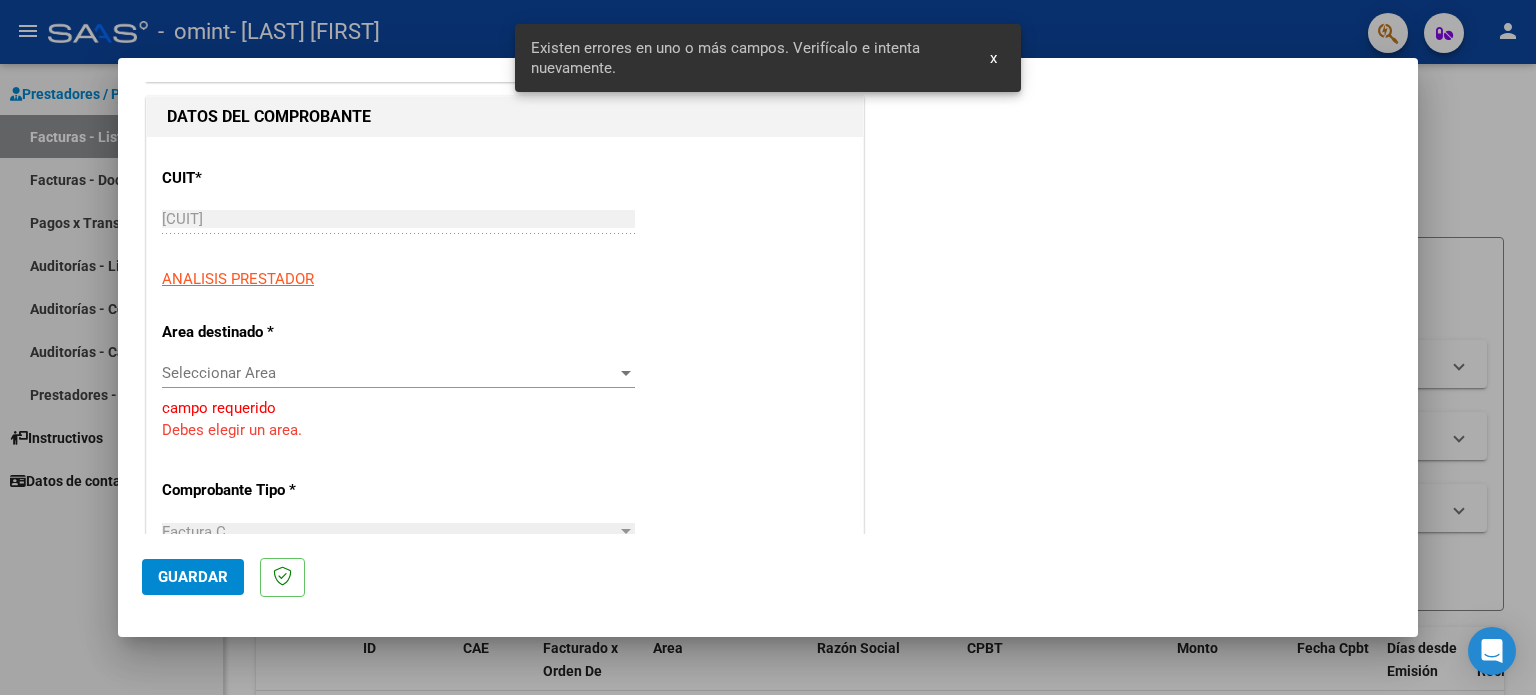 scroll, scrollTop: 251, scrollLeft: 0, axis: vertical 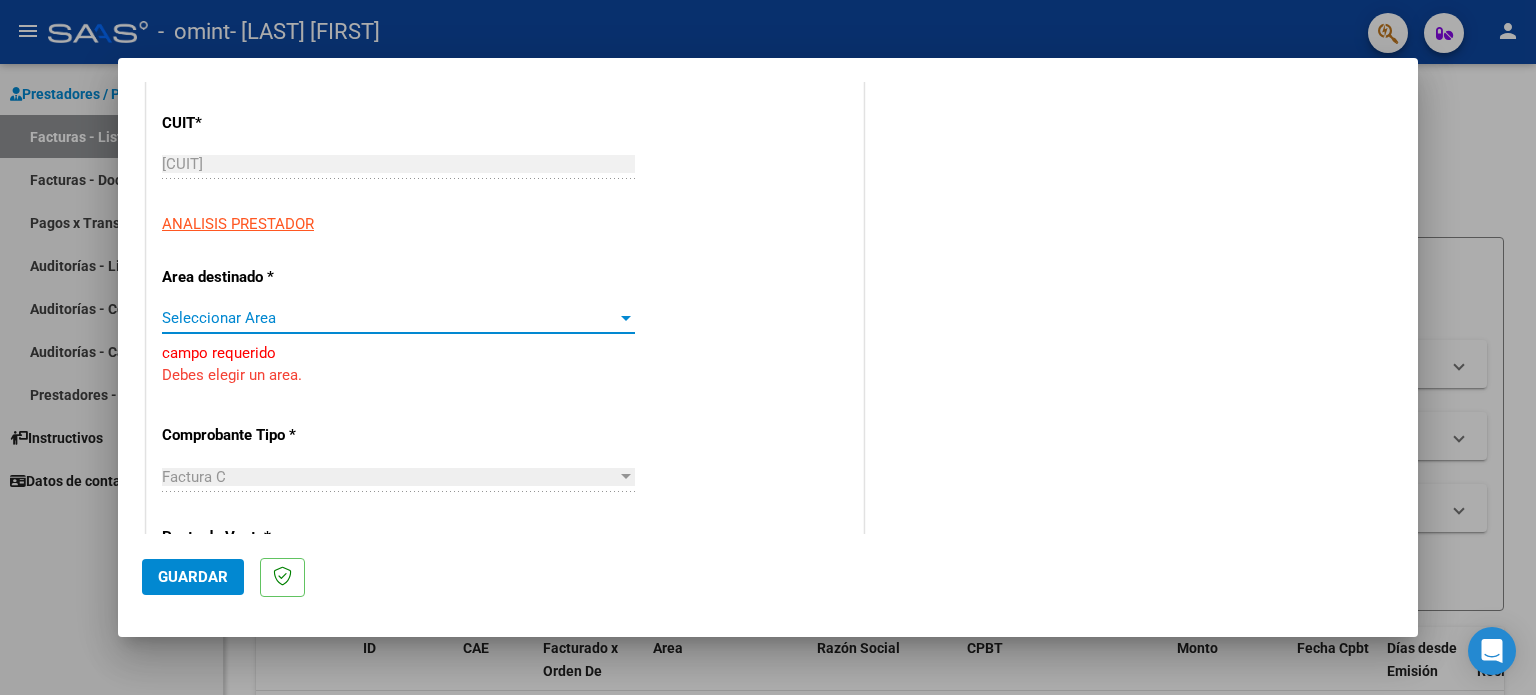 click at bounding box center [626, 318] 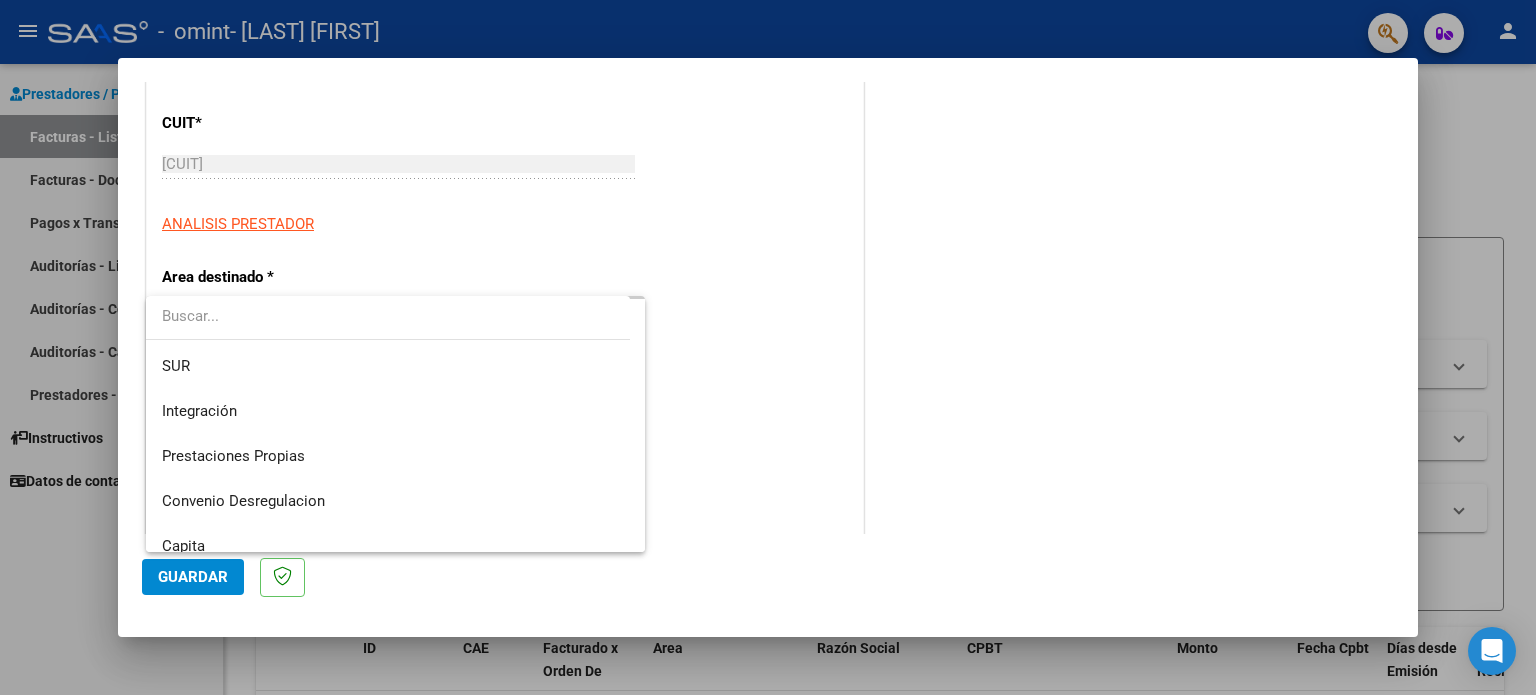 scroll, scrollTop: 97, scrollLeft: 0, axis: vertical 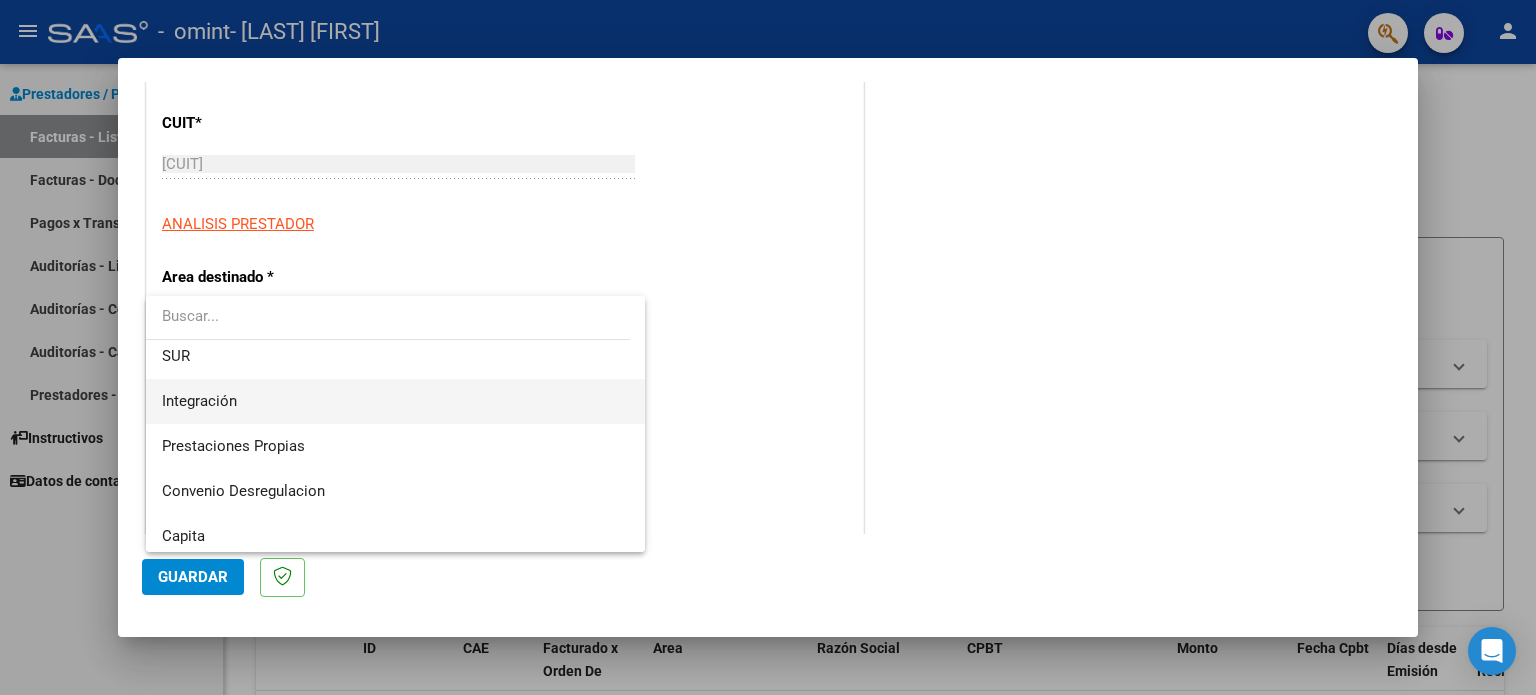 click on "Integración" at bounding box center (396, 401) 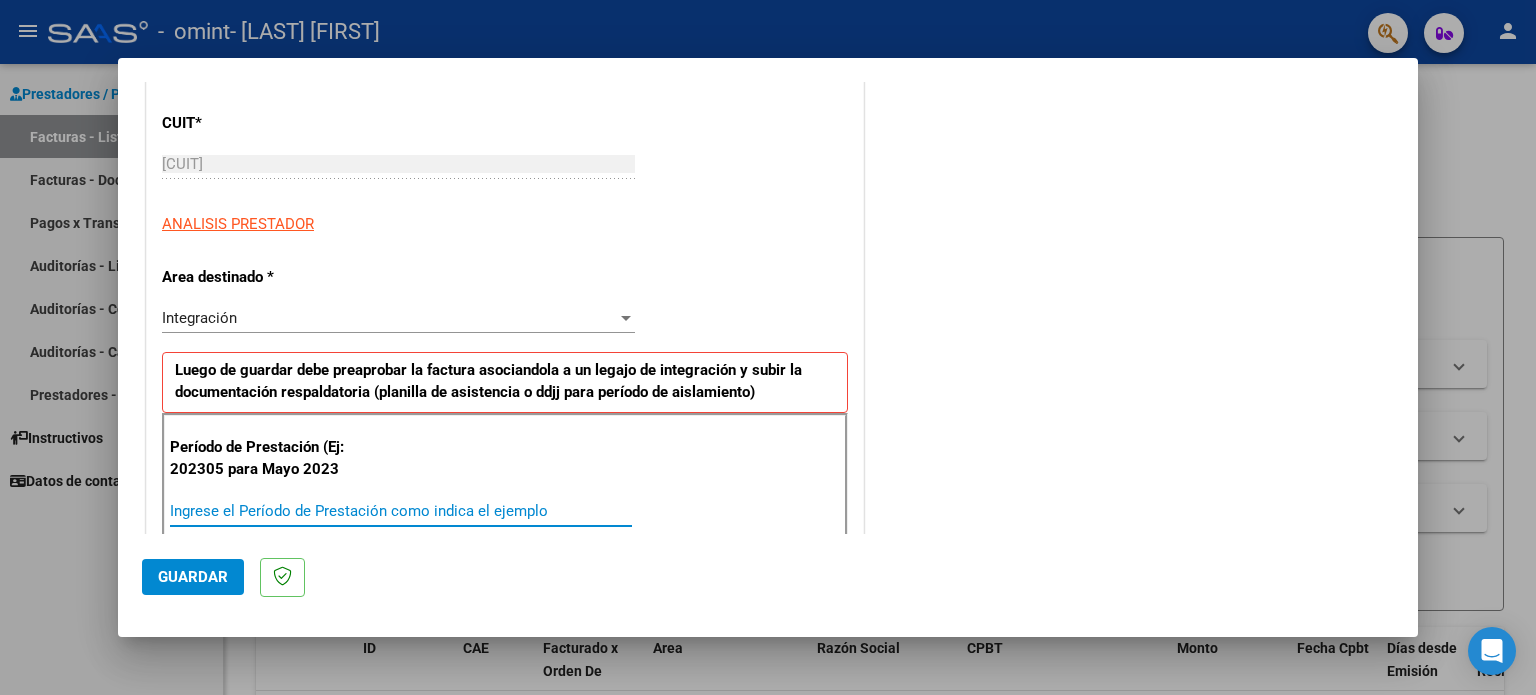 click on "Ingrese el Período de Prestación como indica el ejemplo" at bounding box center [401, 511] 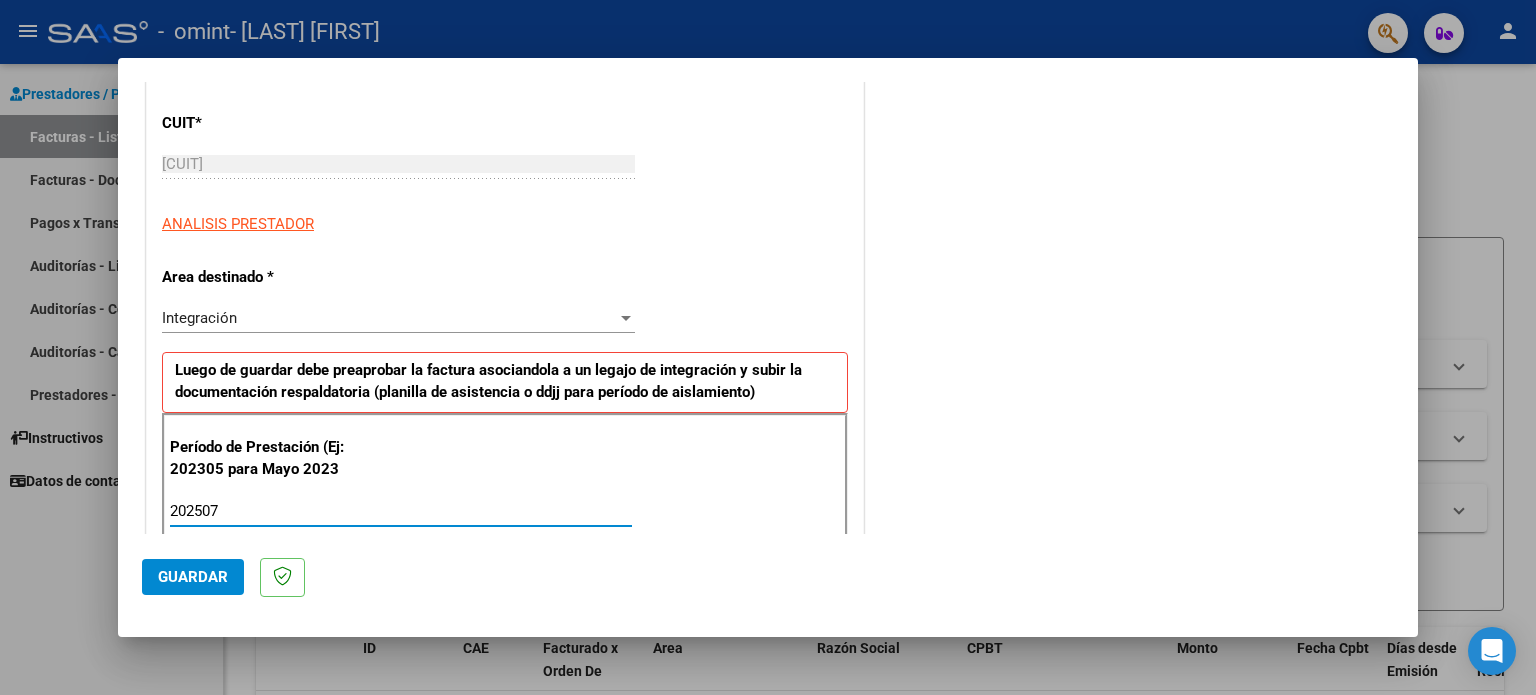 type on "202507" 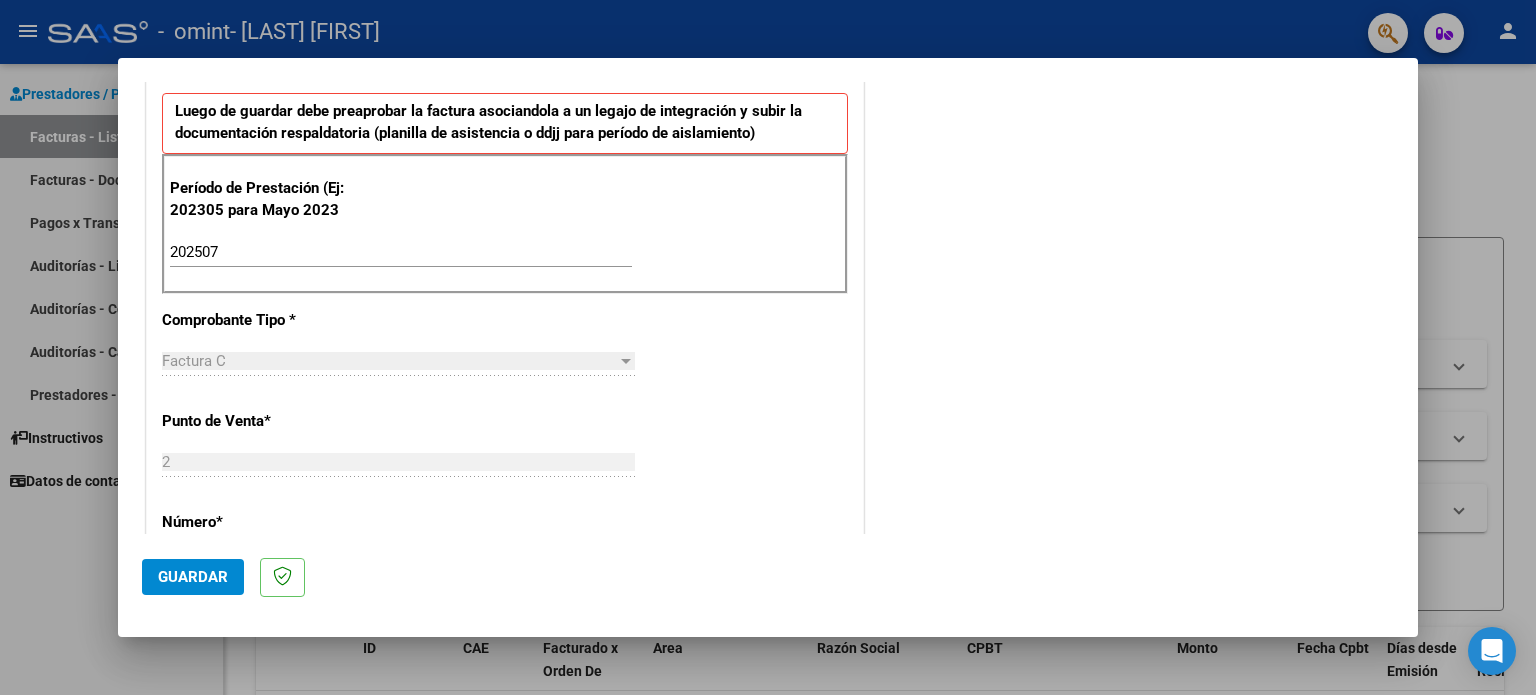 scroll, scrollTop: 530, scrollLeft: 0, axis: vertical 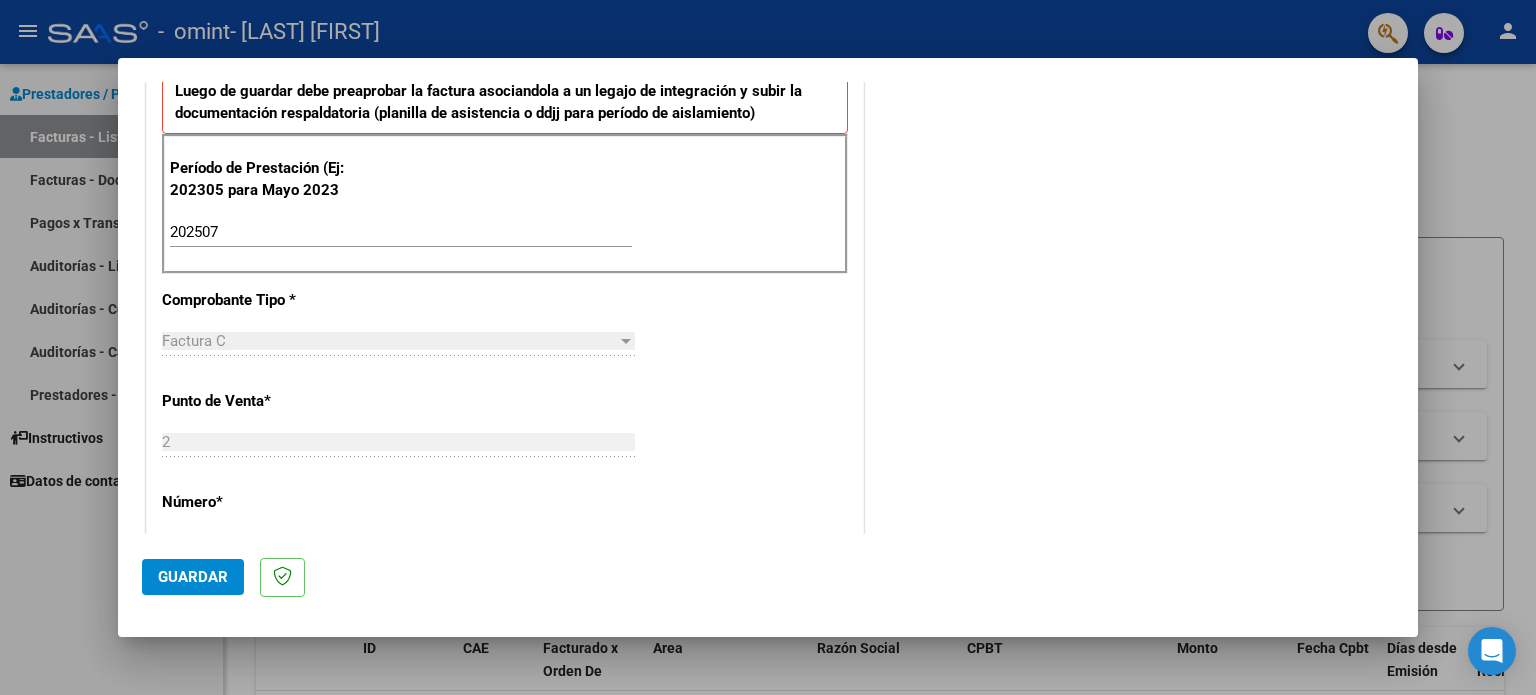 click on "Factura C" at bounding box center (389, 341) 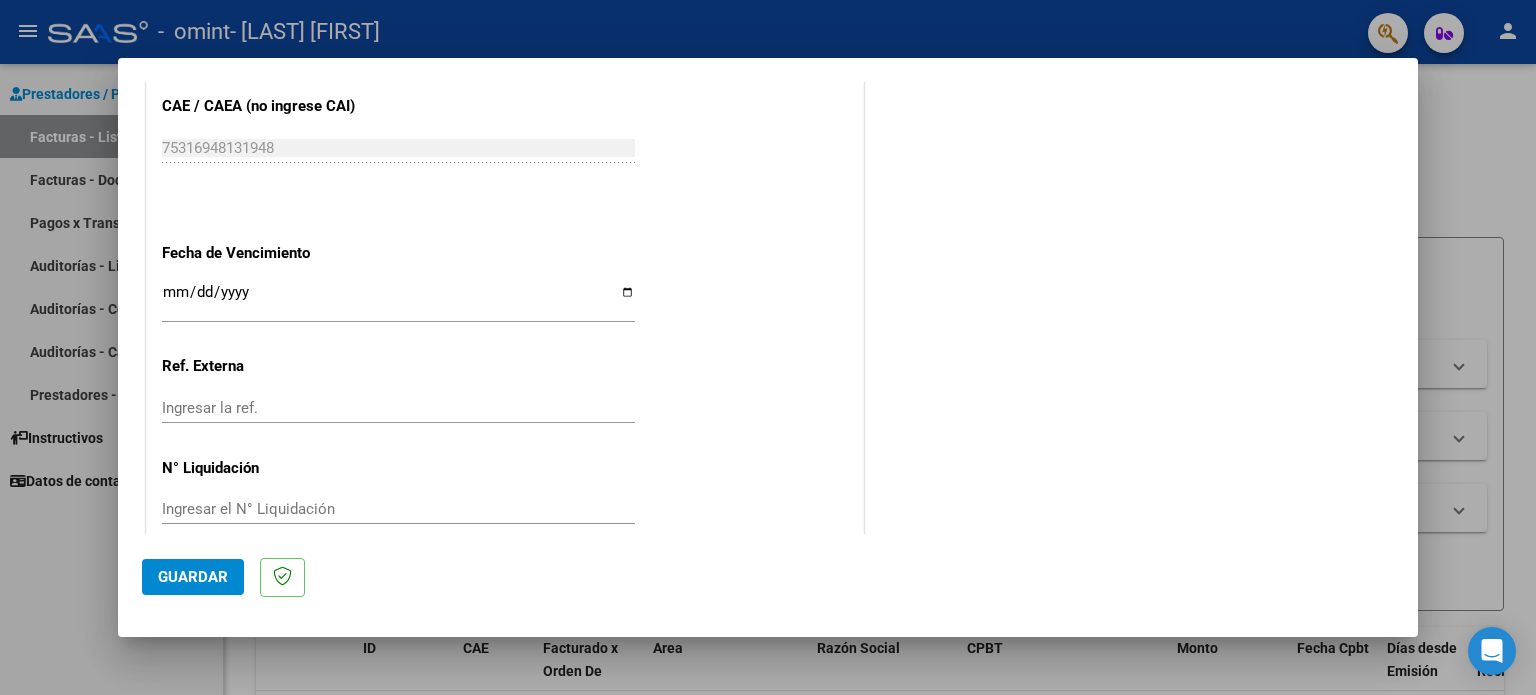 scroll, scrollTop: 1252, scrollLeft: 0, axis: vertical 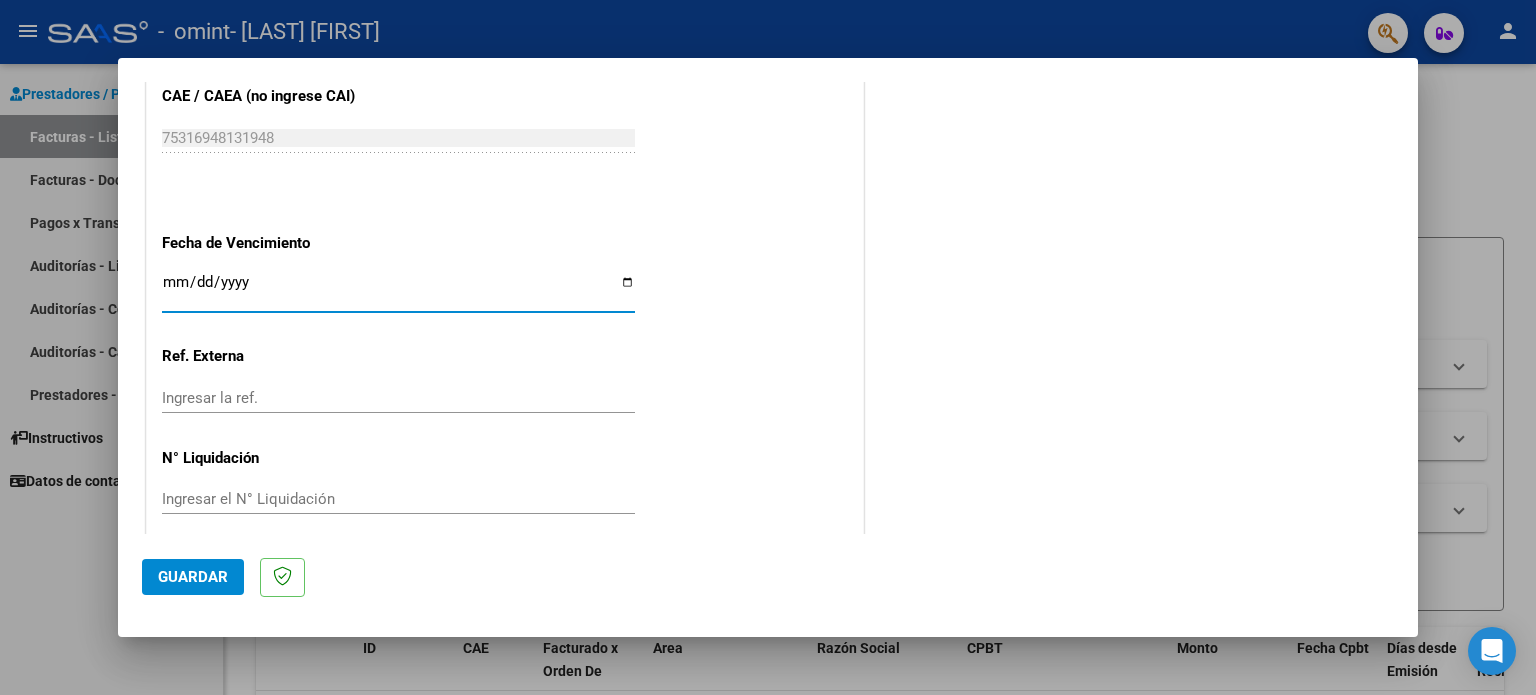 click on "Ingresar la fecha" at bounding box center [398, 290] 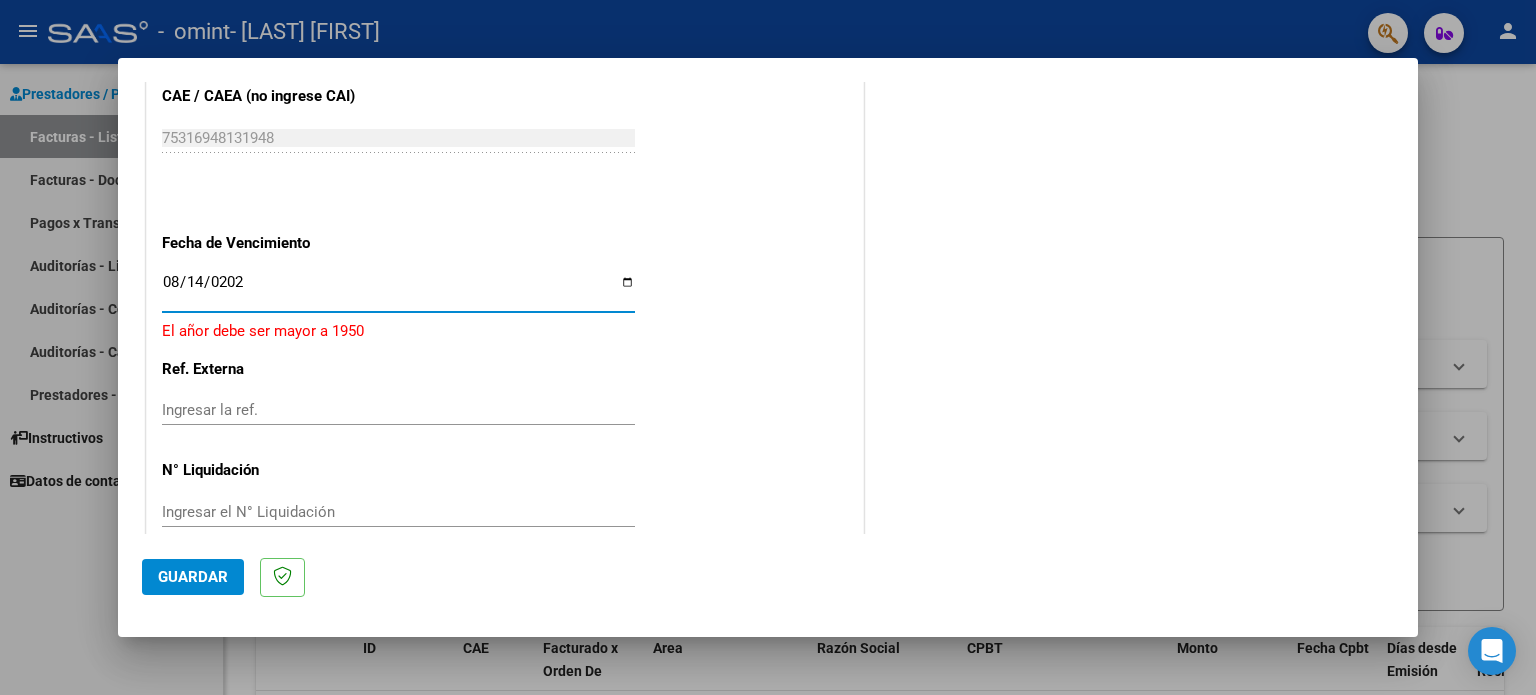 type on "2025-08-14" 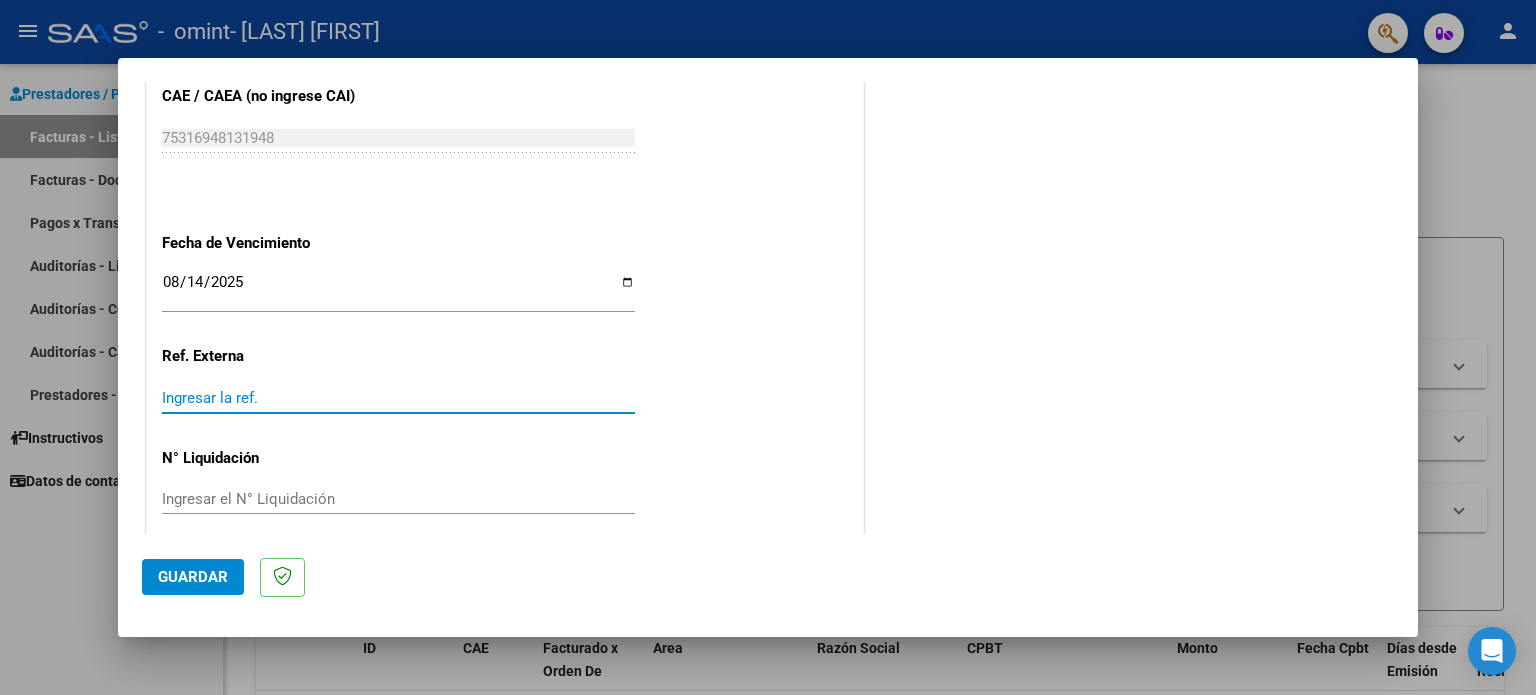 click on "Ingresar la ref." at bounding box center [398, 398] 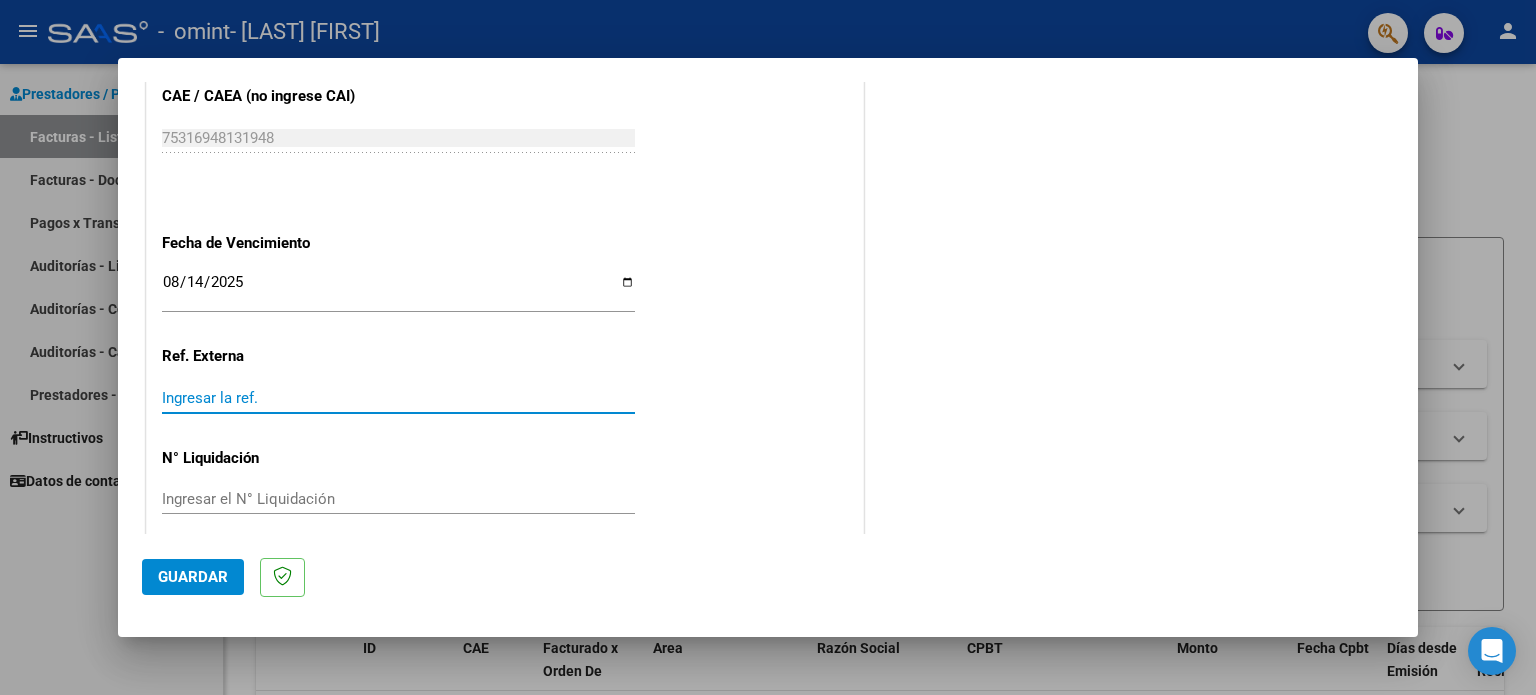 click on "Ingresar el N° Liquidación" 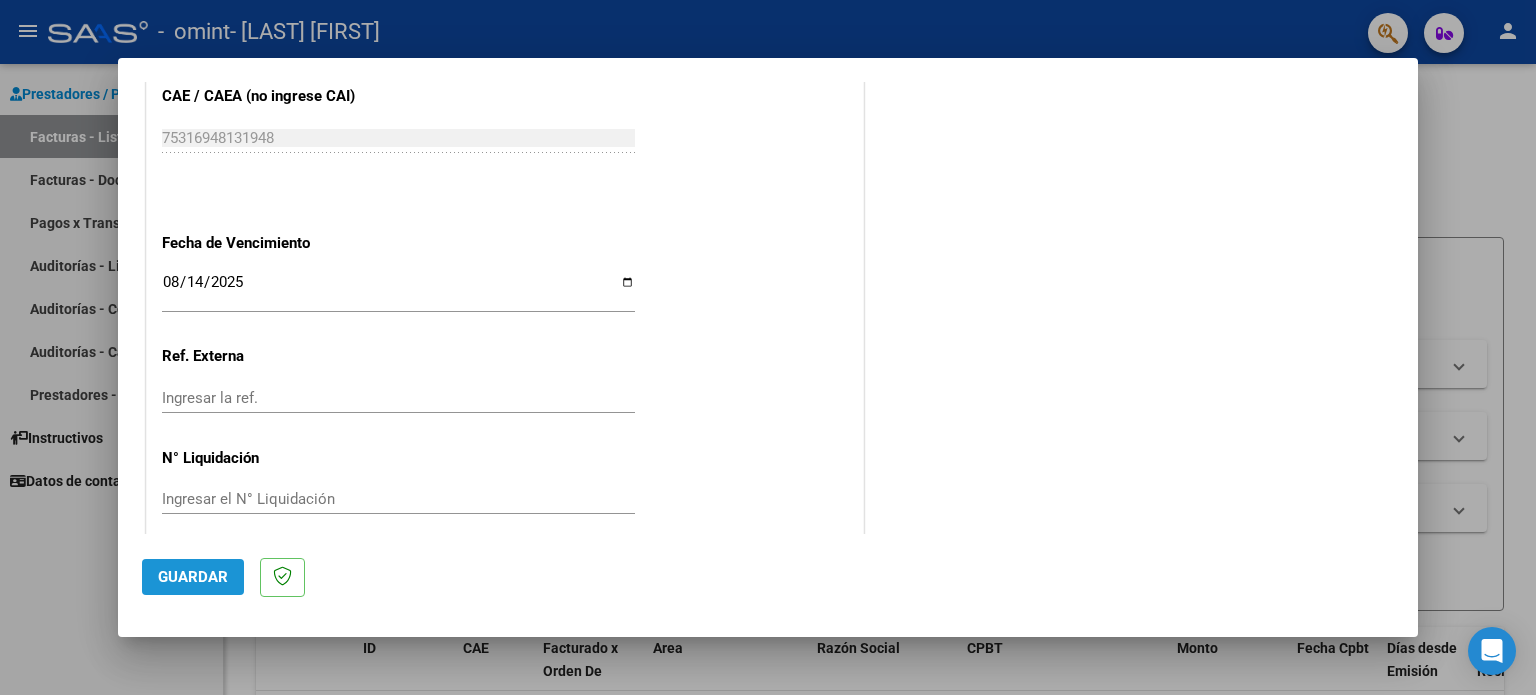 click on "Guardar" 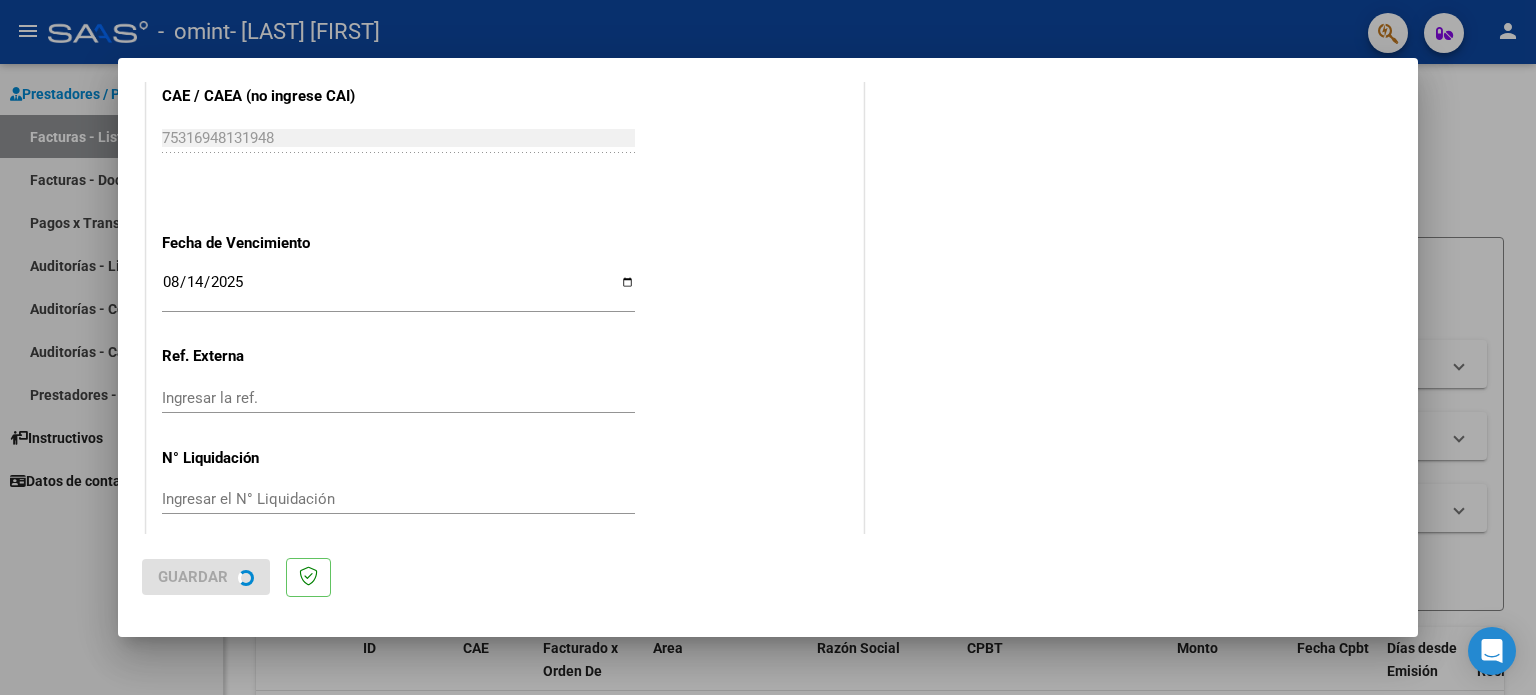 scroll, scrollTop: 0, scrollLeft: 0, axis: both 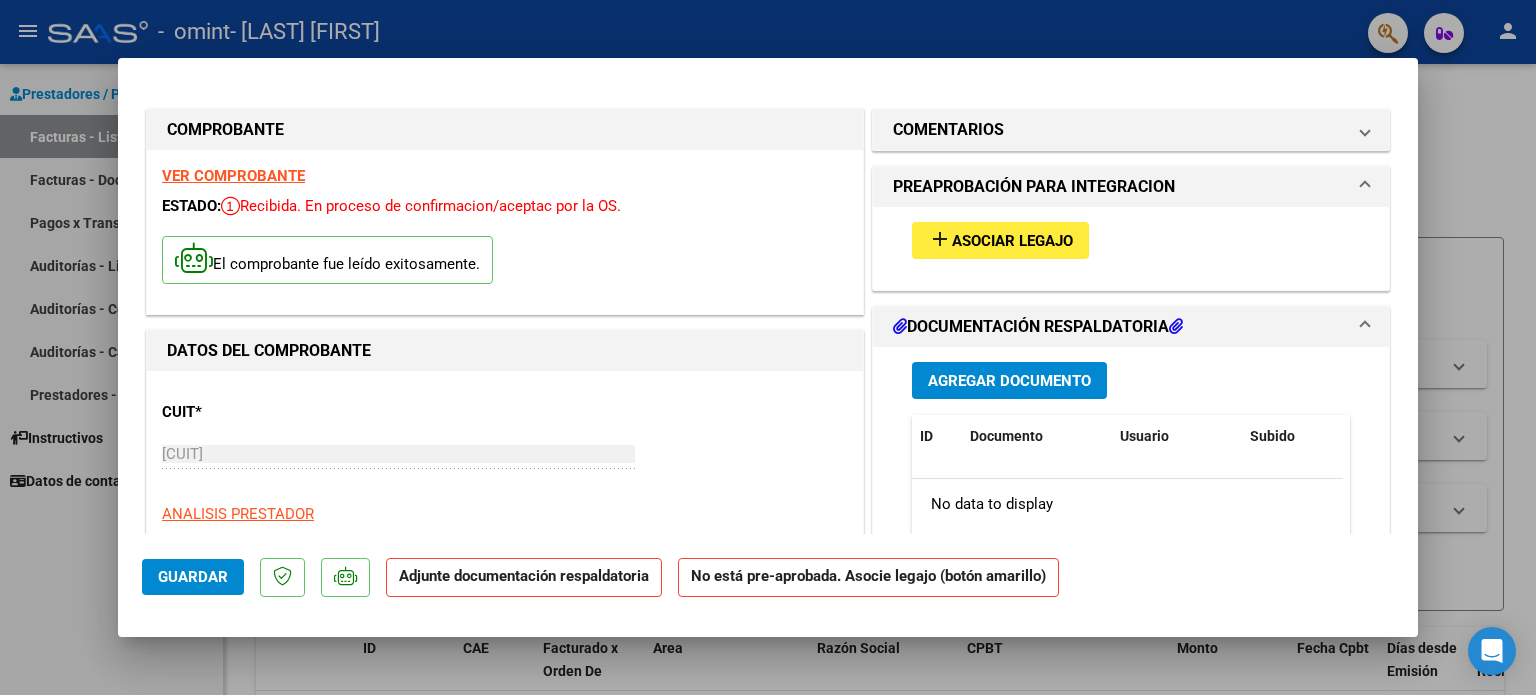 click on "Agregar Documento" at bounding box center [1009, 381] 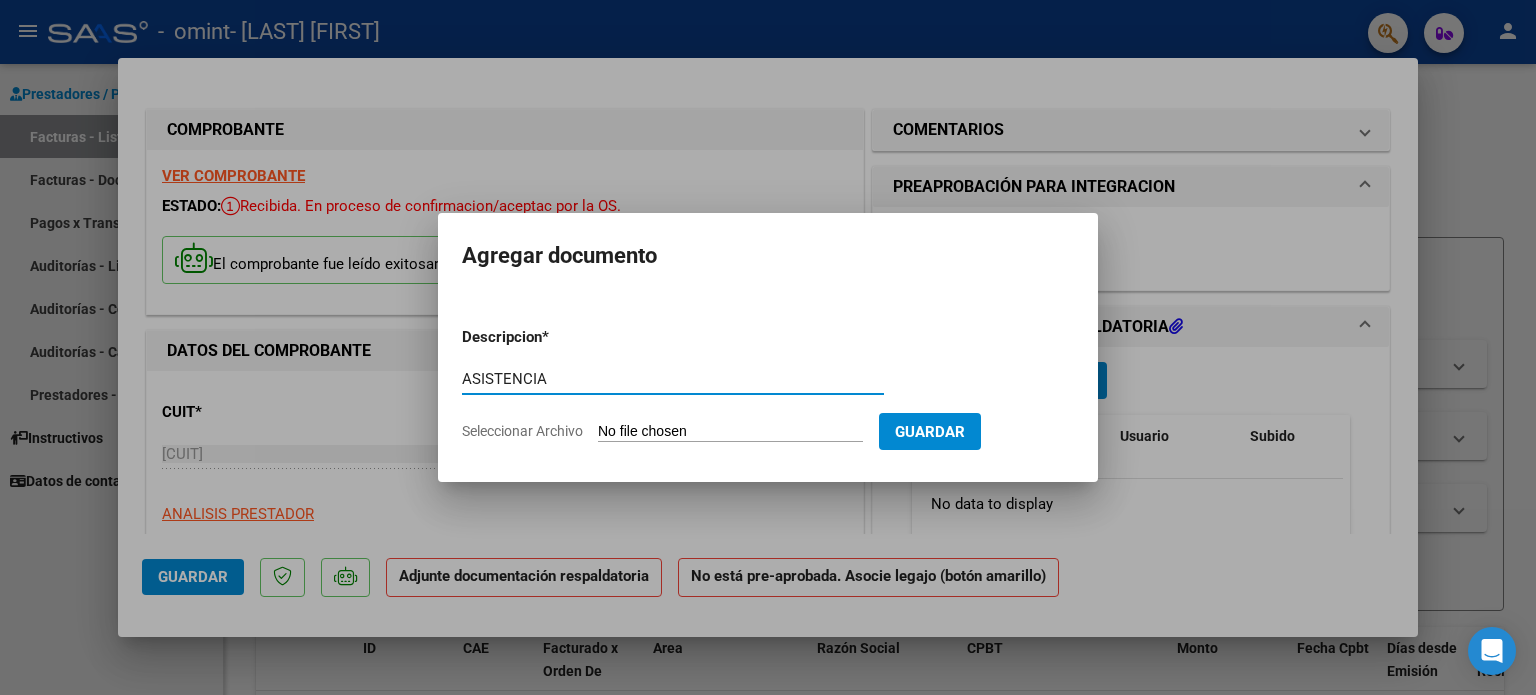 type on "ASISTENCIA" 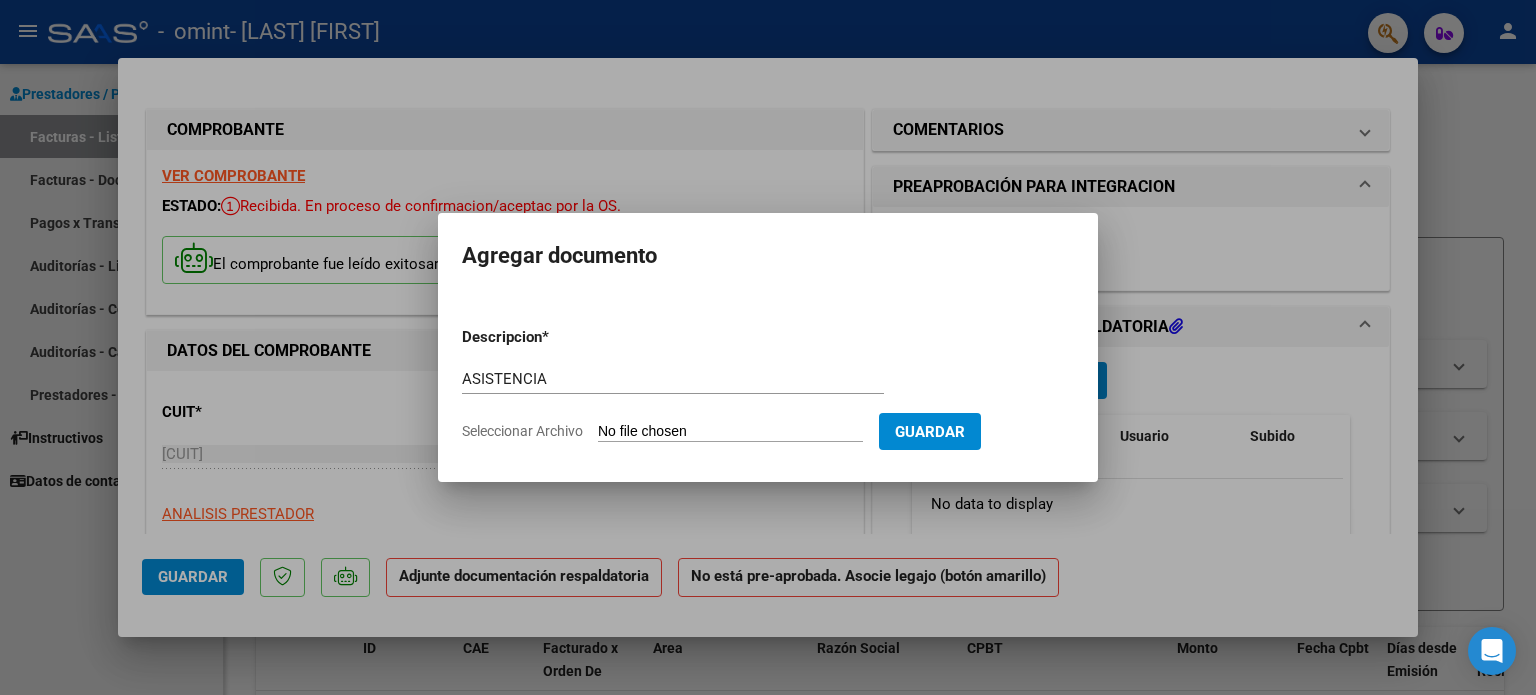 type on "C:\fakepath\[FILENAME].pdf" 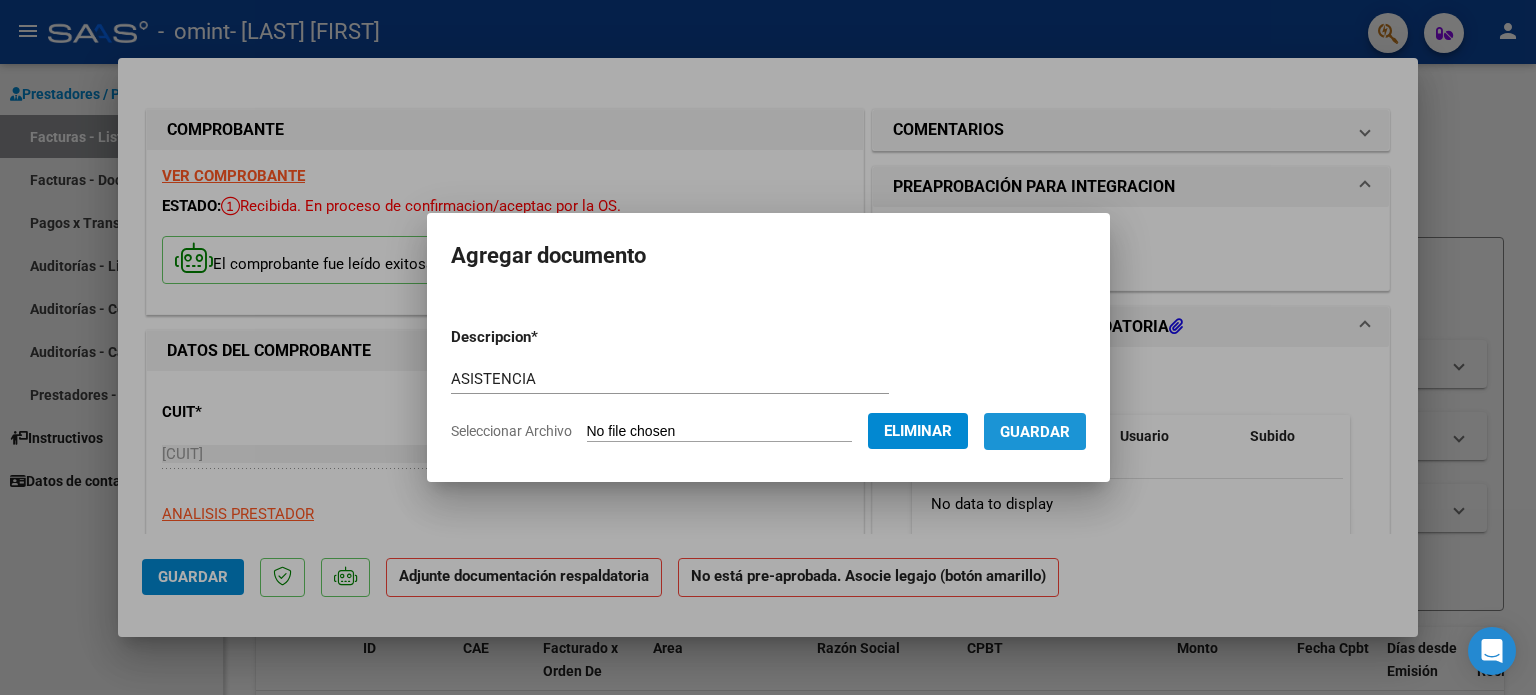 click on "Guardar" at bounding box center [1035, 432] 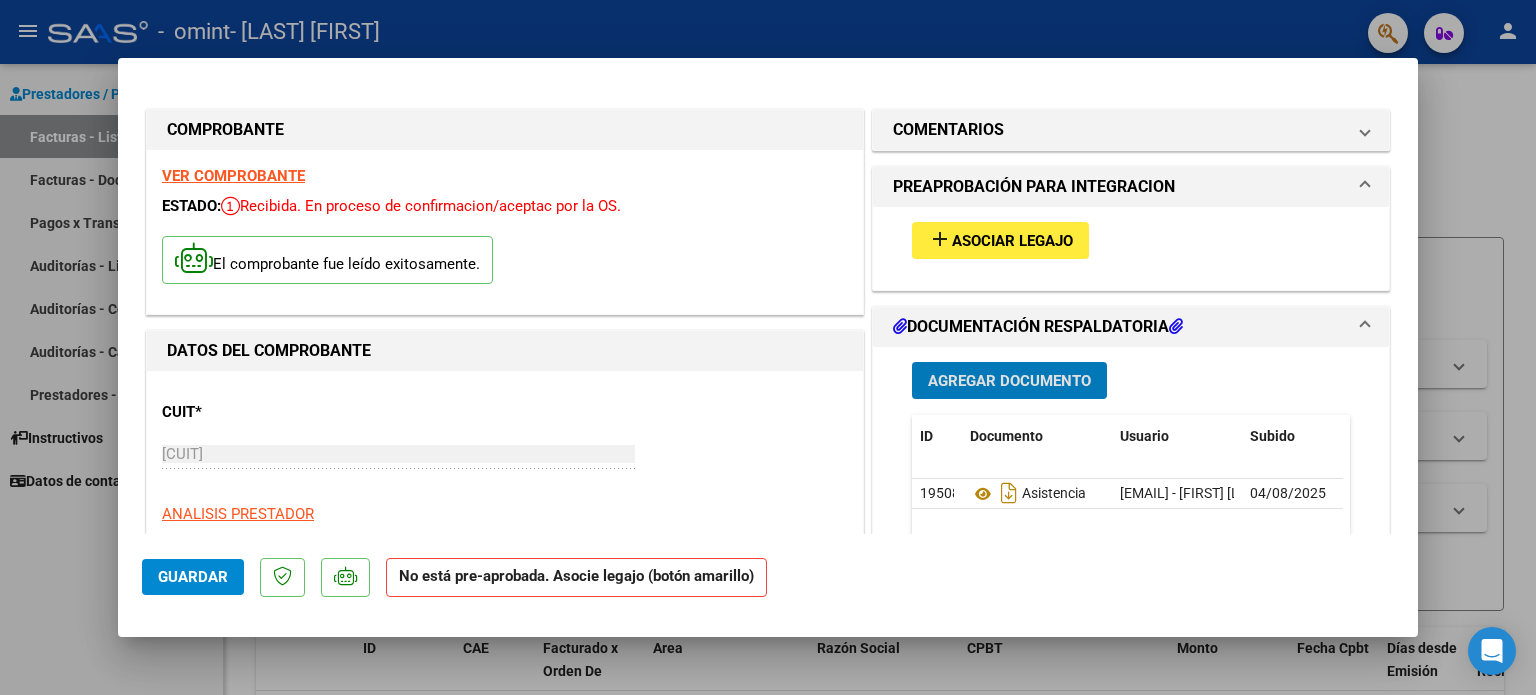 click on "Asociar Legajo" at bounding box center (1012, 241) 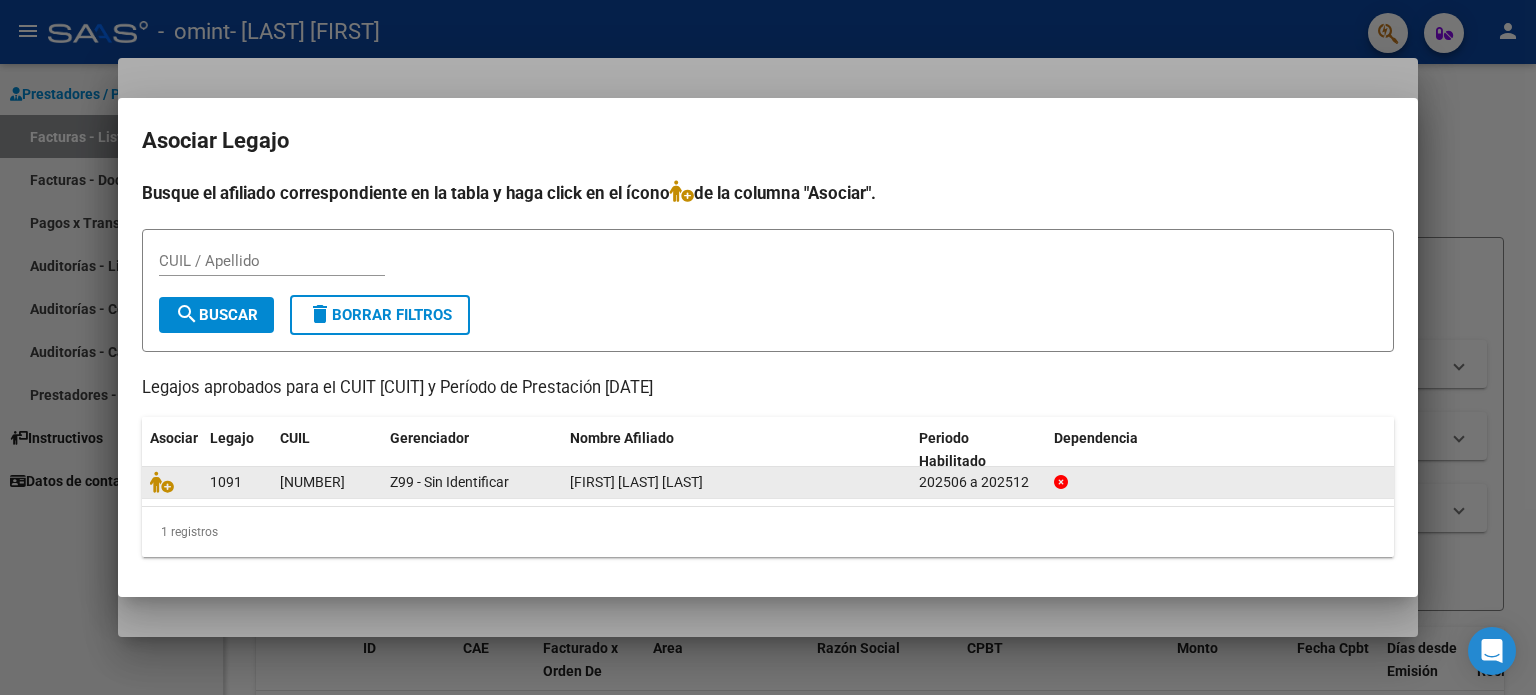 click on "[FIRST] [LAST] [LAST]" 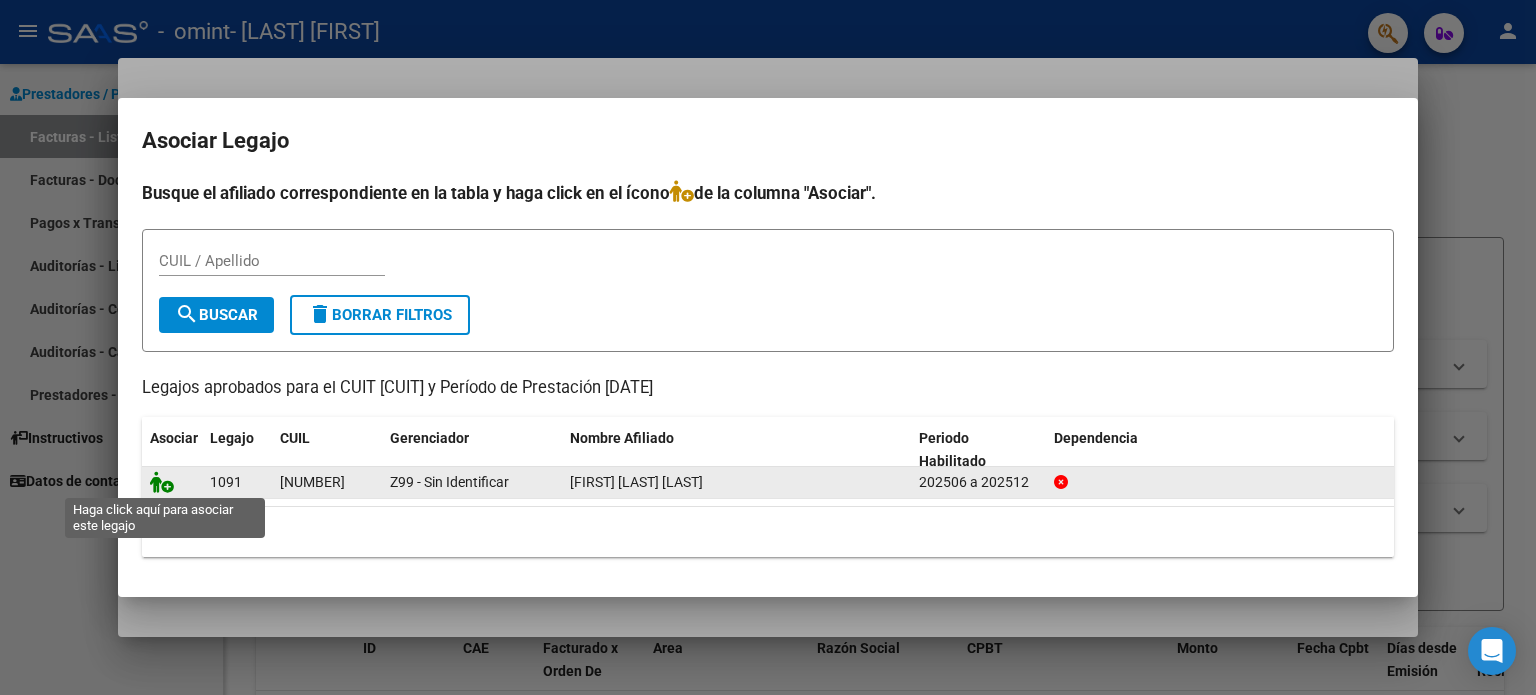 click 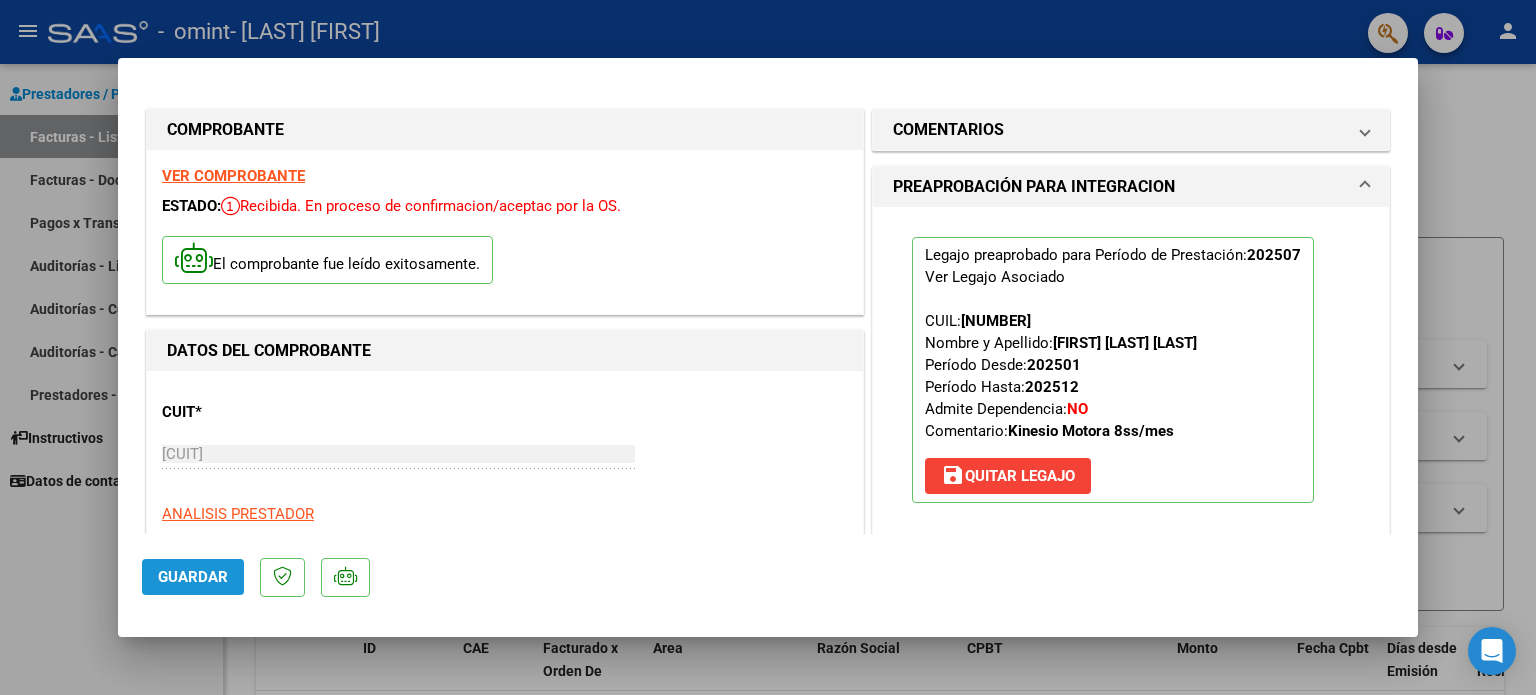 click on "Guardar" 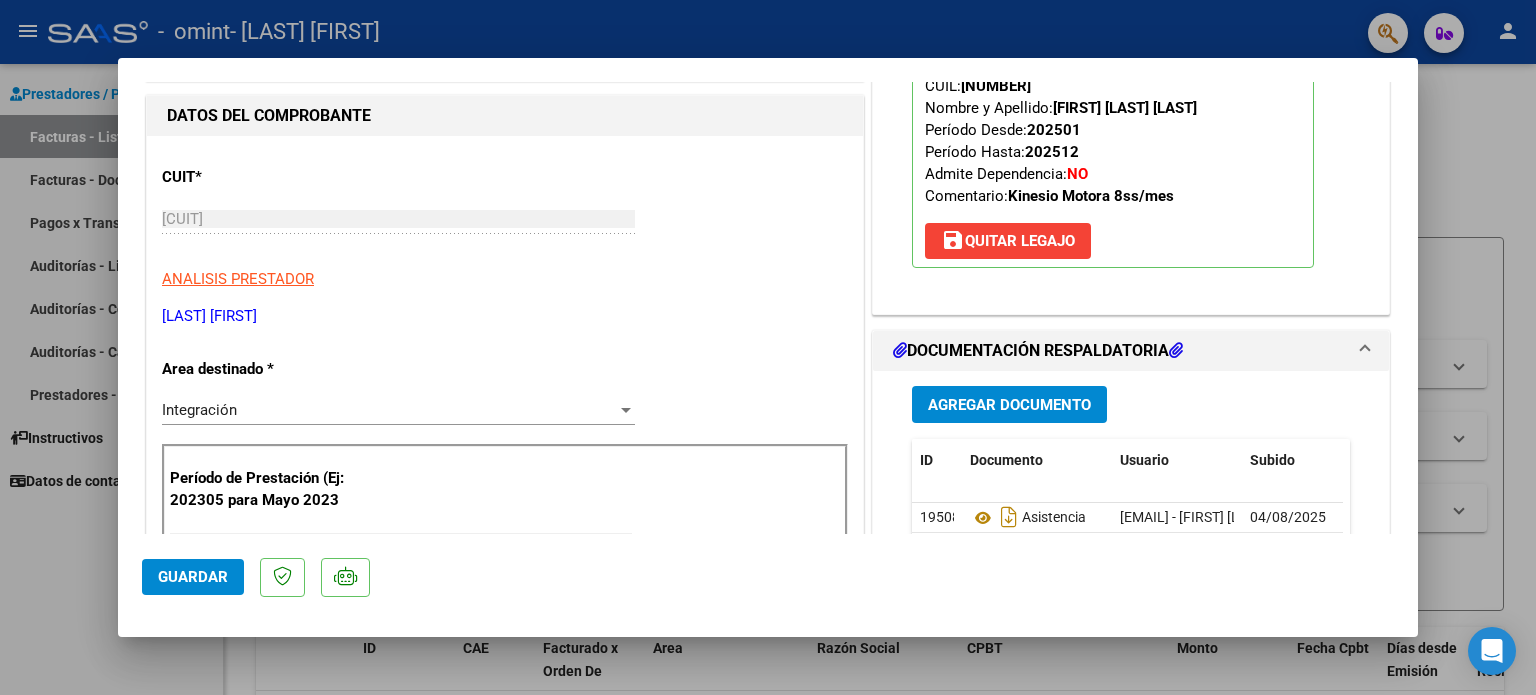 scroll, scrollTop: 224, scrollLeft: 0, axis: vertical 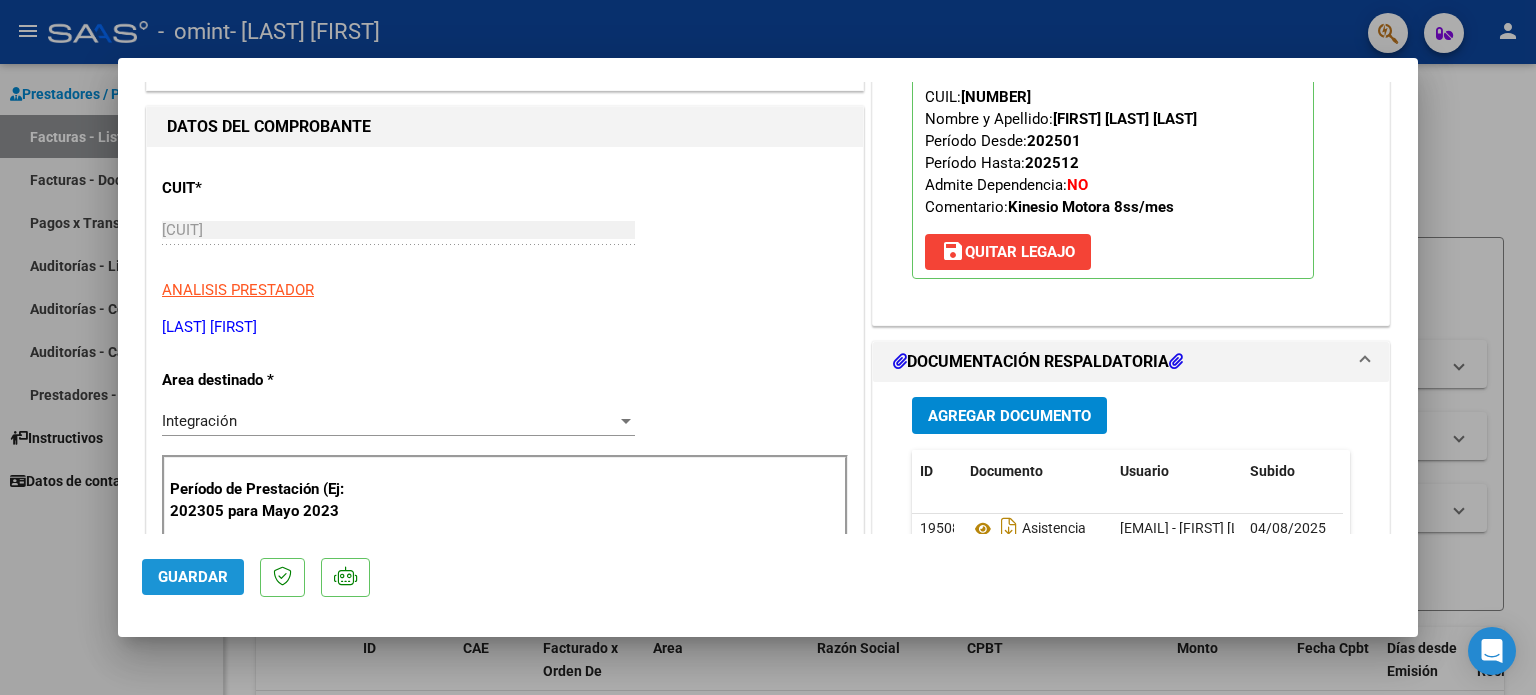 click on "Guardar" 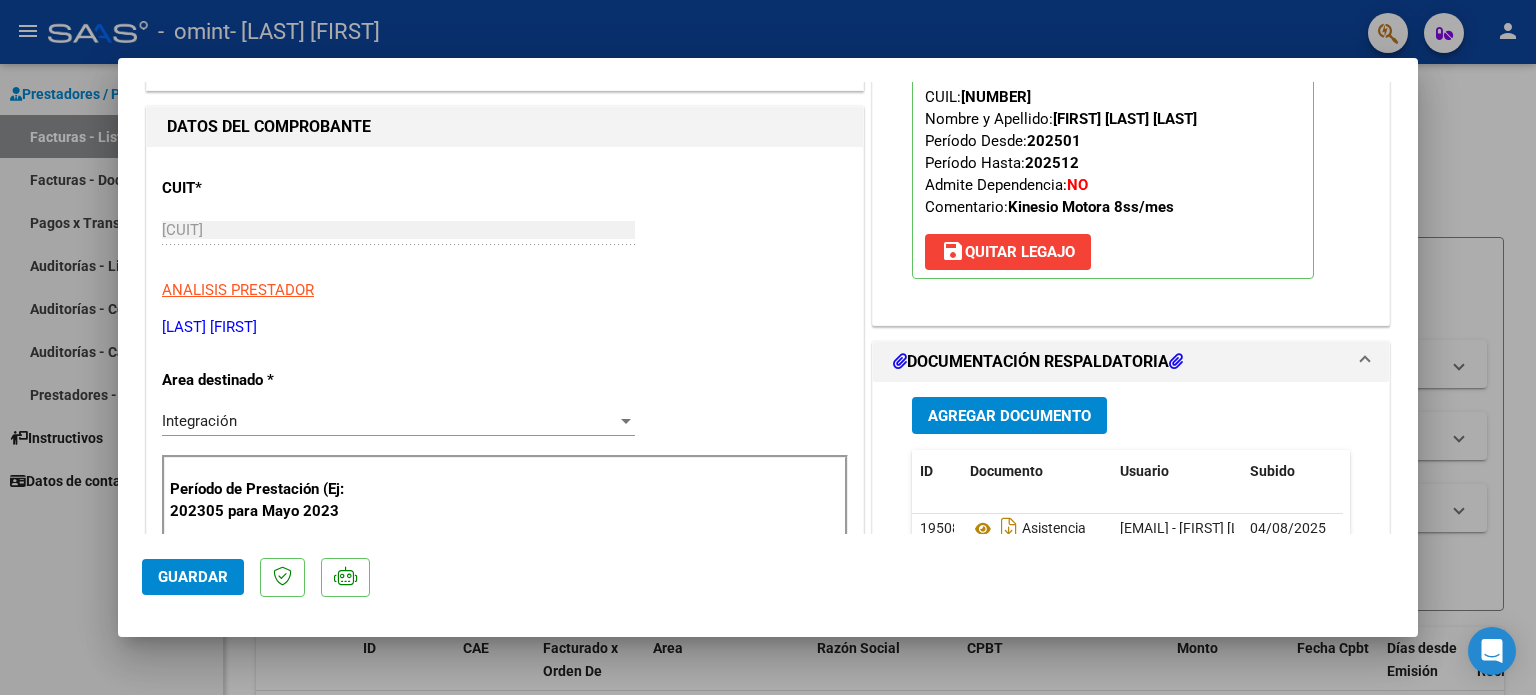 scroll, scrollTop: 0, scrollLeft: 0, axis: both 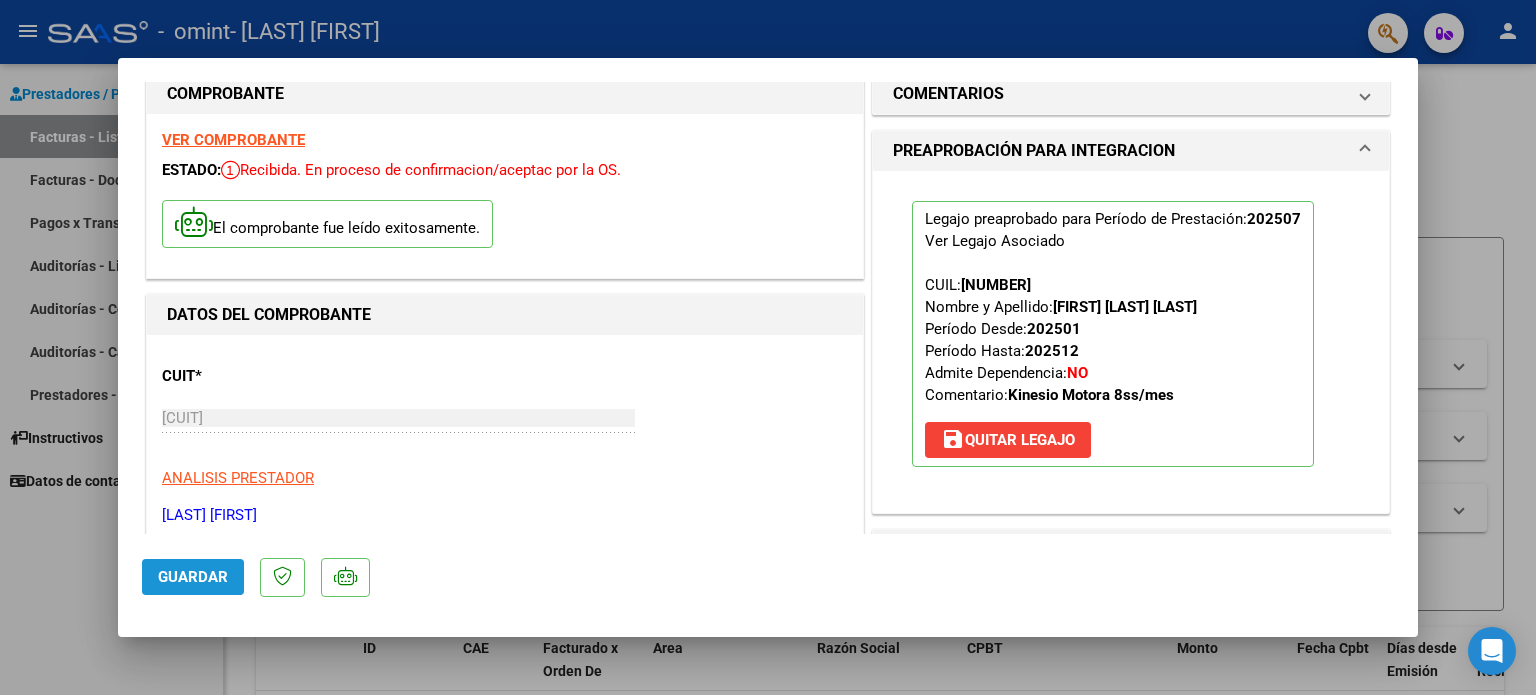 click on "Guardar" 